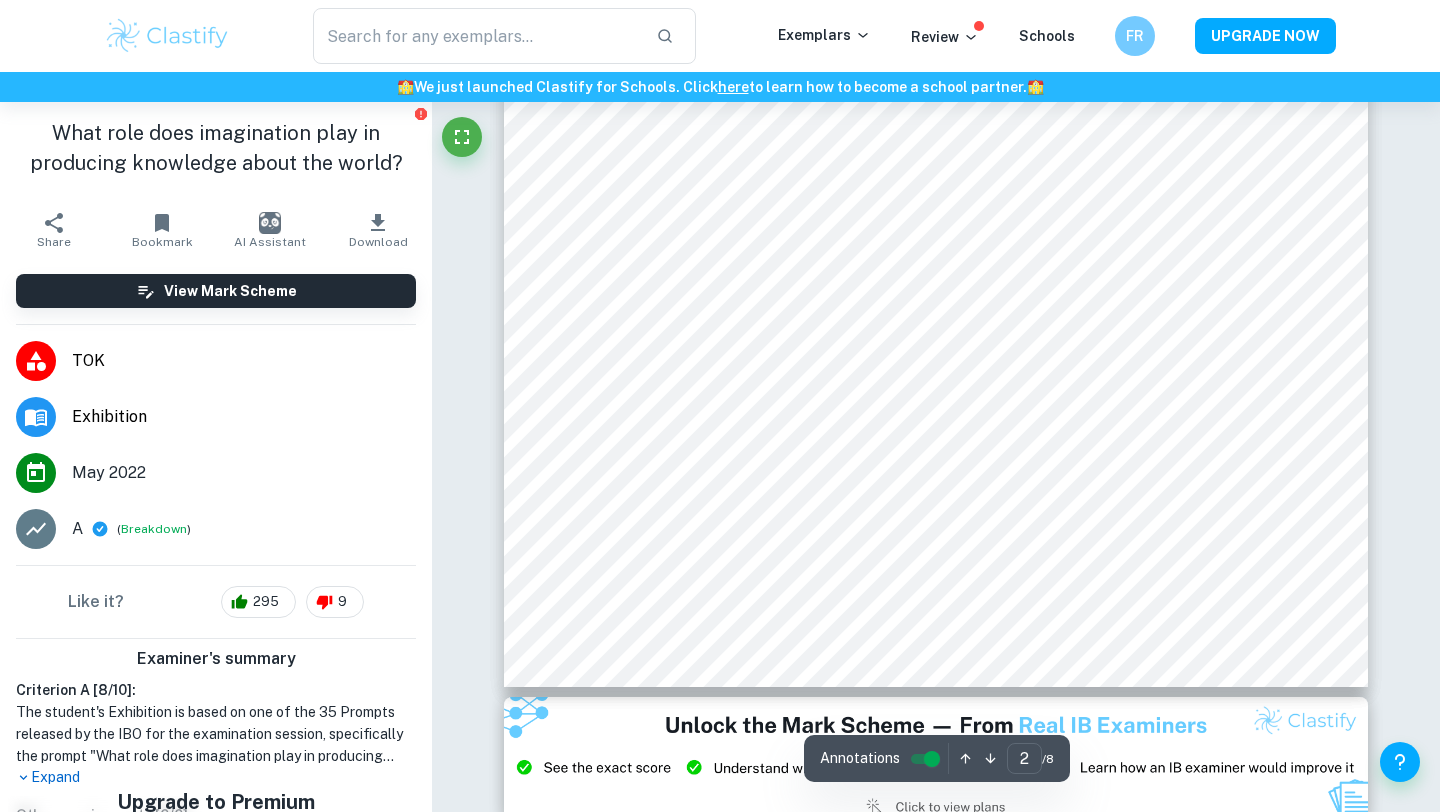 scroll, scrollTop: 2033, scrollLeft: 0, axis: vertical 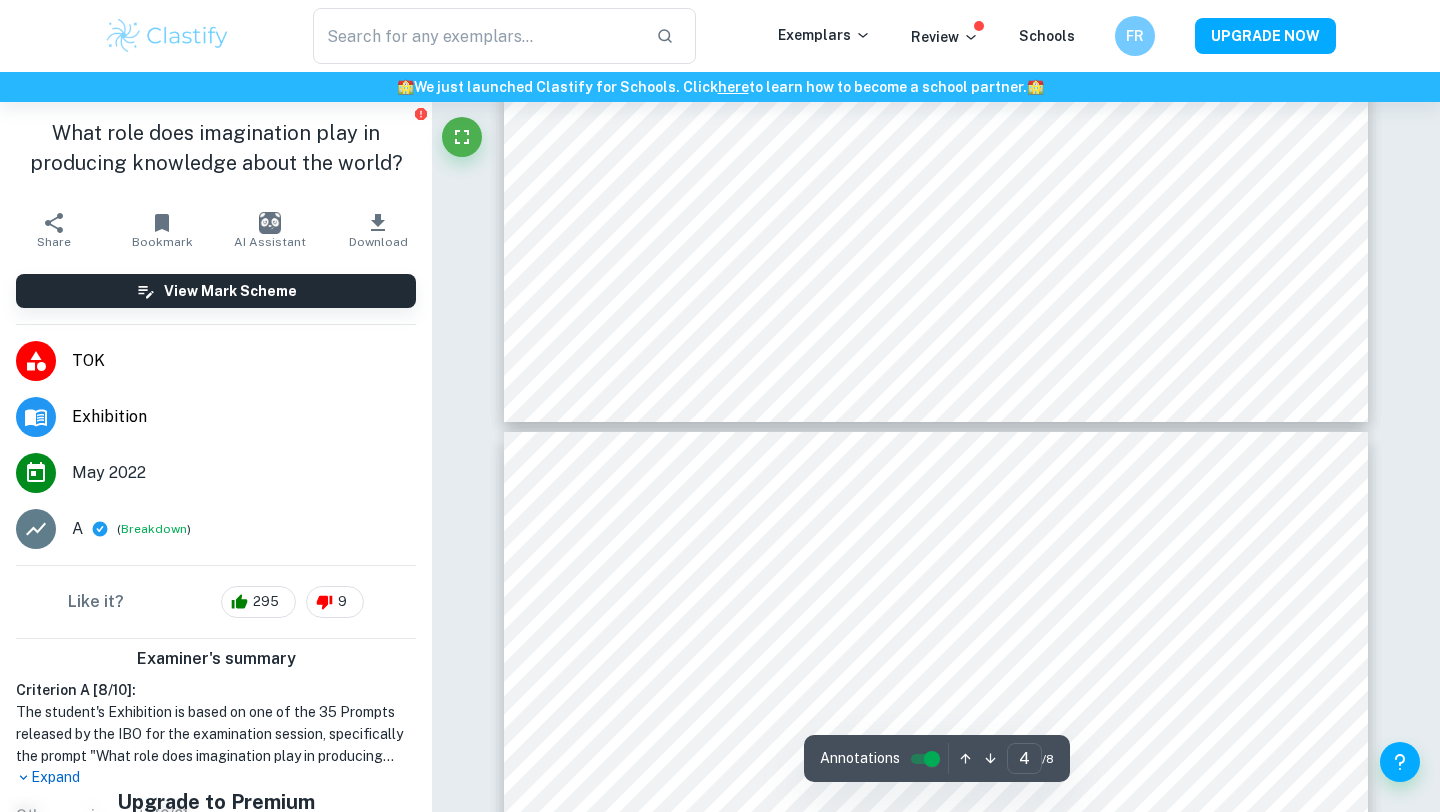type on "5" 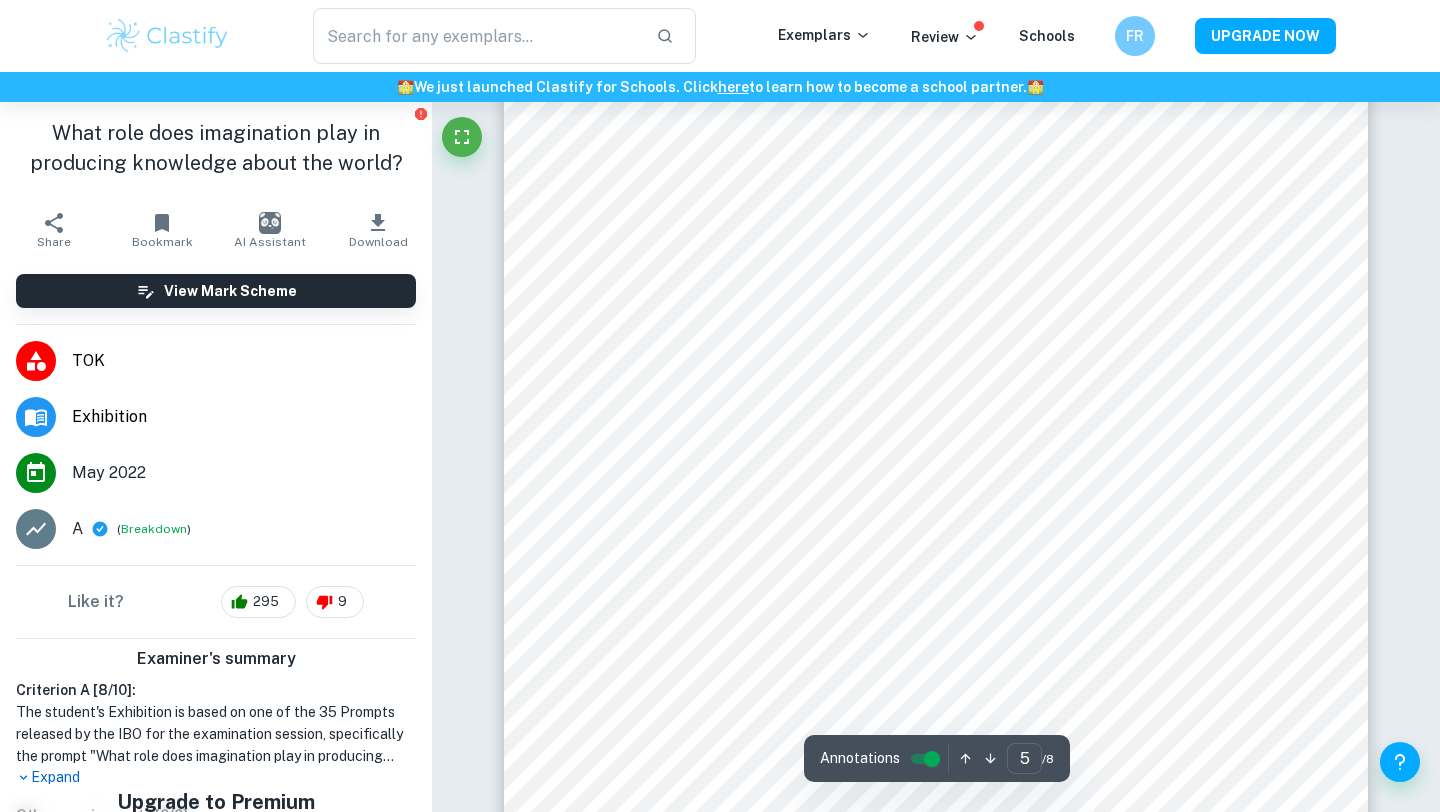 scroll, scrollTop: 5768, scrollLeft: 0, axis: vertical 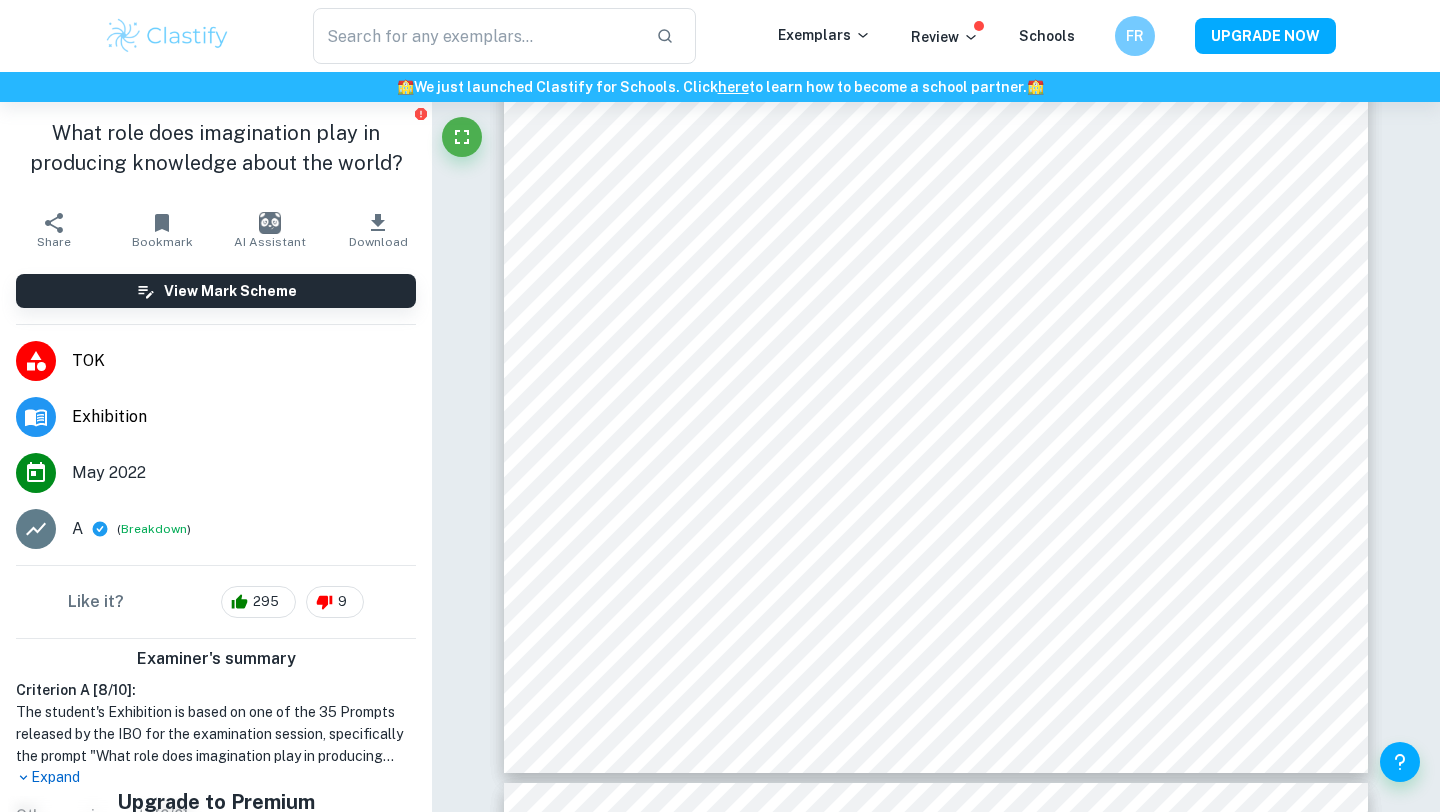 click at bounding box center (167, 36) 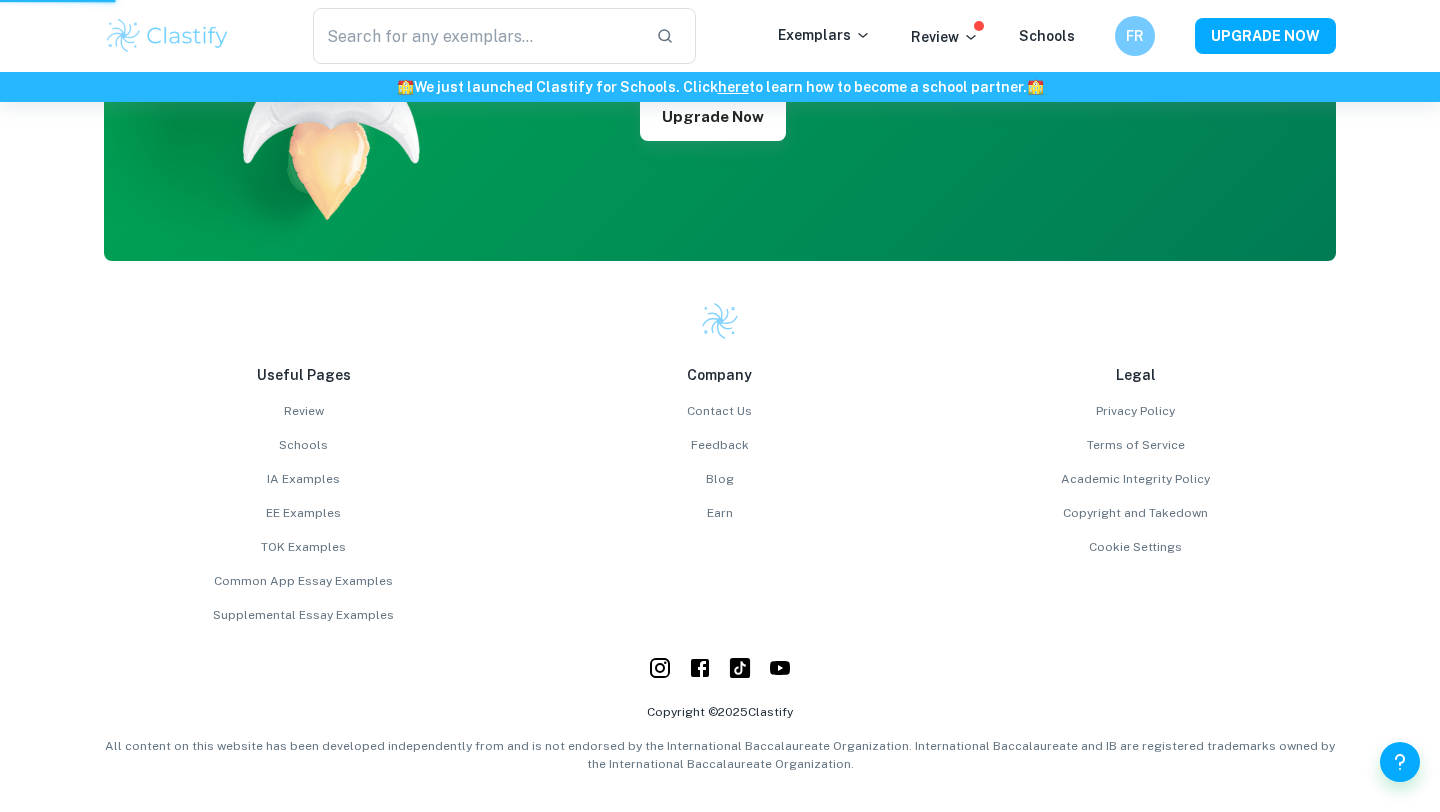 scroll, scrollTop: 0, scrollLeft: 0, axis: both 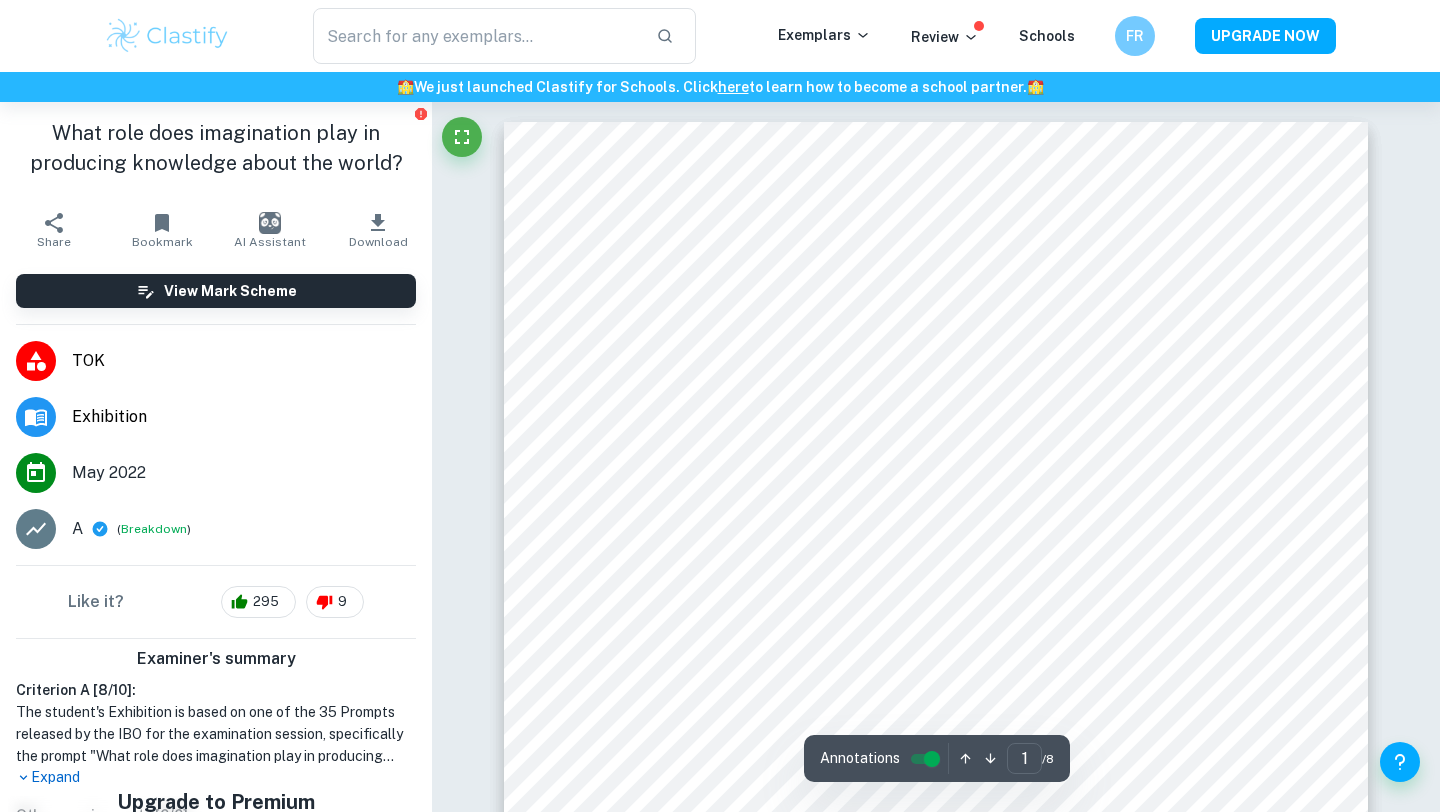 click on "Exhibition" at bounding box center [244, 417] 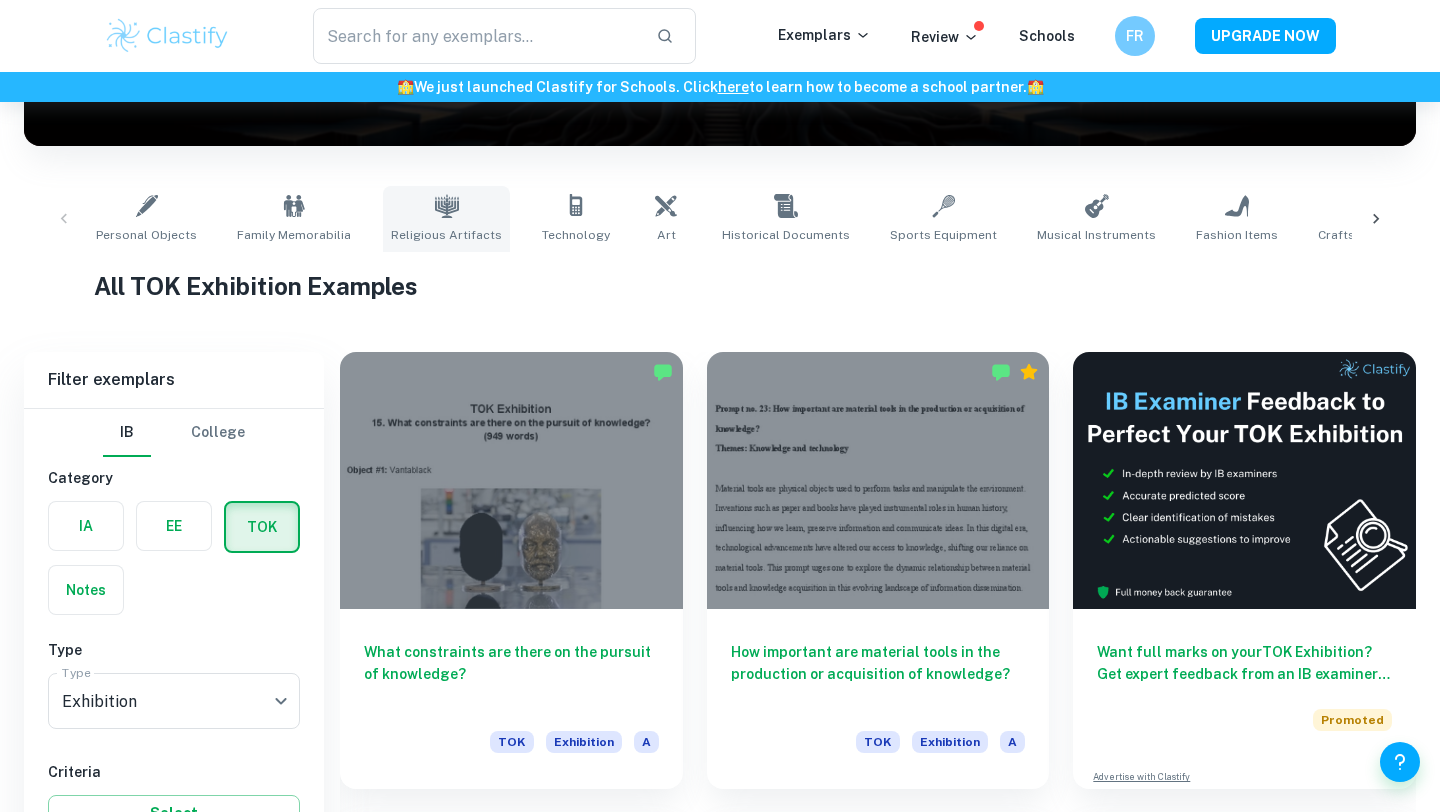 scroll, scrollTop: 525, scrollLeft: 0, axis: vertical 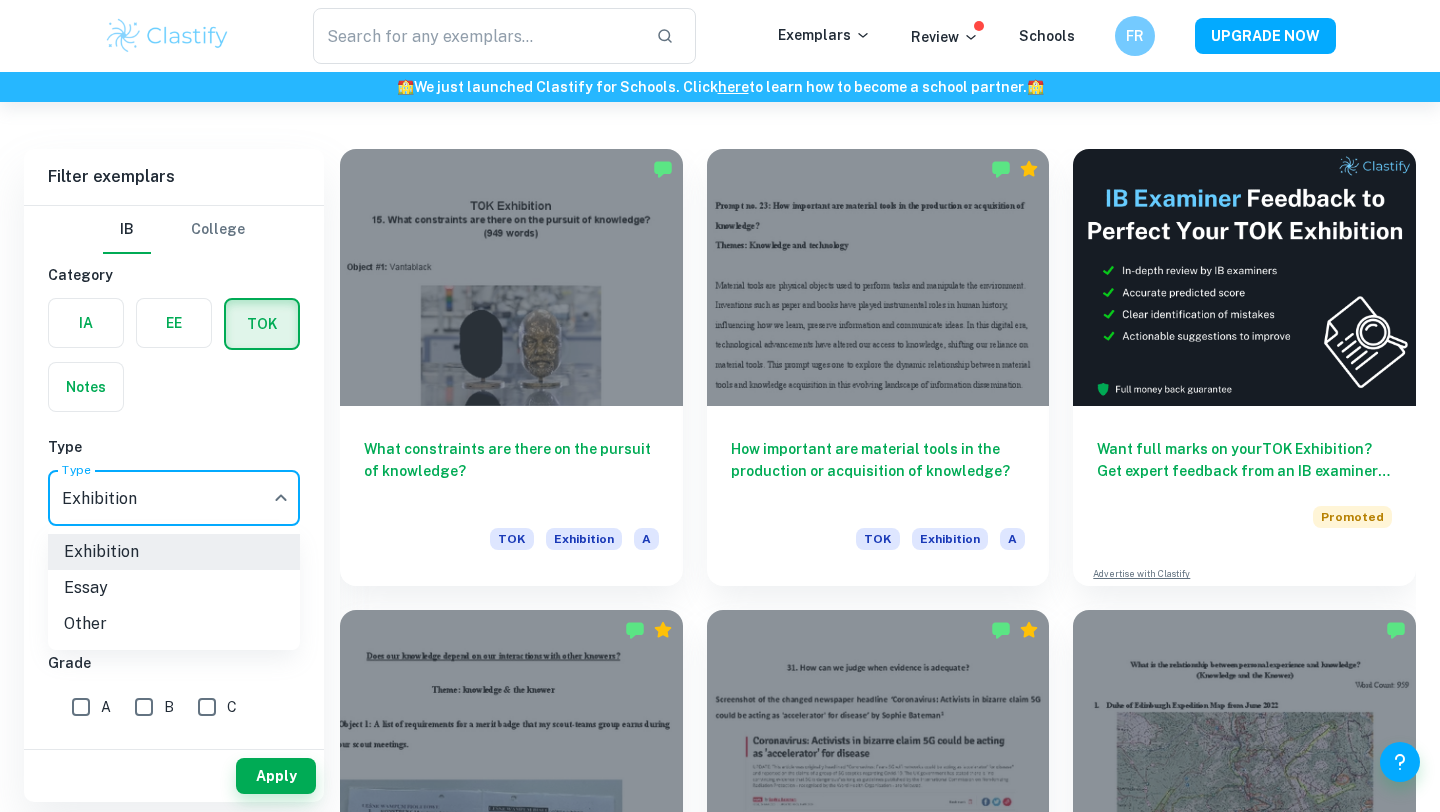 click on "We value your privacy We use cookies to enhance your browsing experience, serve personalised ads or content, and analyse our traffic. By clicking "Accept All", you consent to our use of cookies.   Cookie Policy Customise   Reject All   Accept All   Customise Consent Preferences   We use cookies to help you navigate efficiently and perform certain functions. You will find detailed information about all cookies under each consent category below. The cookies that are categorised as "Necessary" are stored on your browser as they are essential for enabling the basic functionalities of the site. ...  Show more For more information on how Google's third-party cookies operate and handle your data, see:   Google Privacy Policy Necessary Always Active Necessary cookies are required to enable the basic features of this site, such as providing secure log-in or adjusting your consent preferences. These cookies do not store any personally identifiable data. Functional Analytics Performance Advertisement Uncategorised" at bounding box center (720, -17) 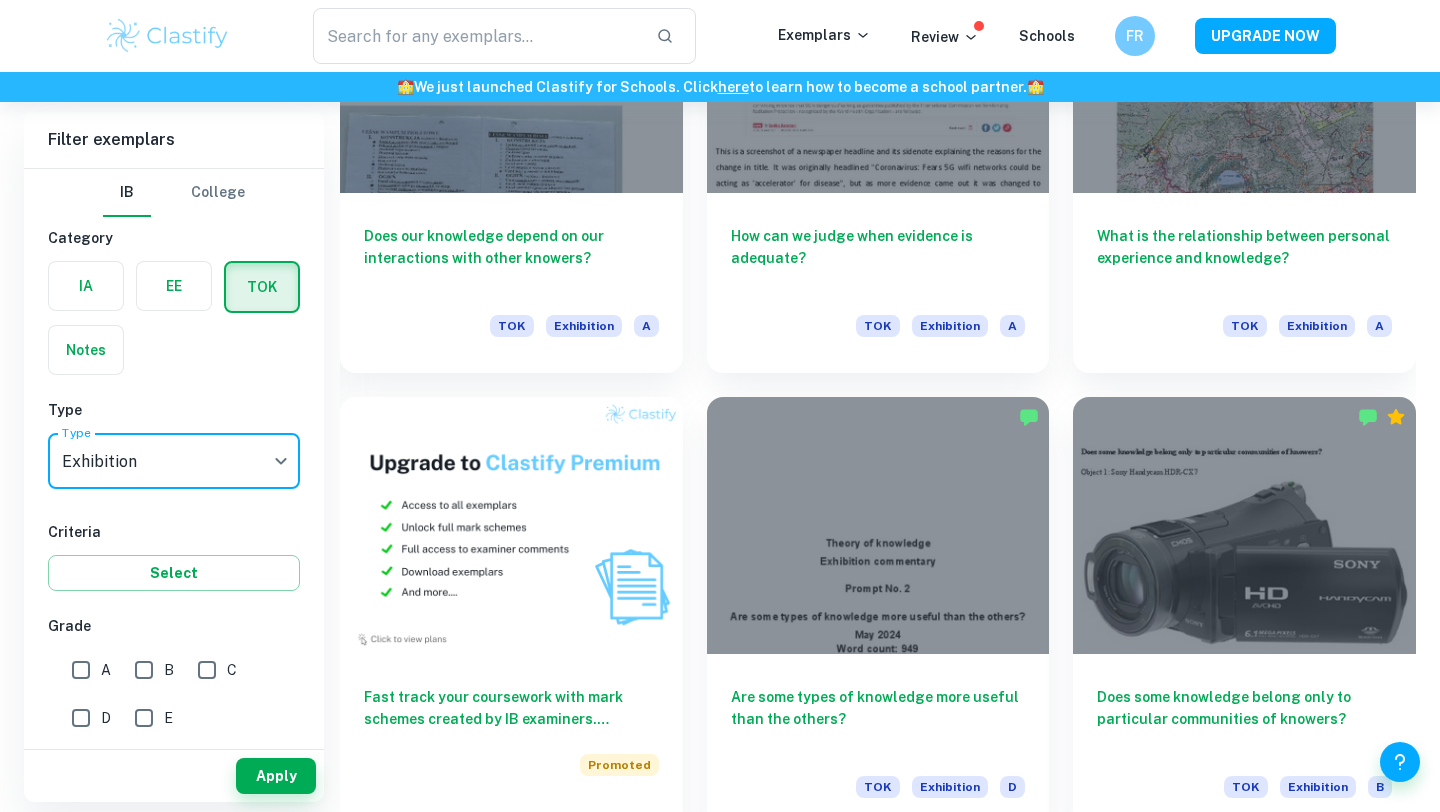 scroll, scrollTop: 0, scrollLeft: 0, axis: both 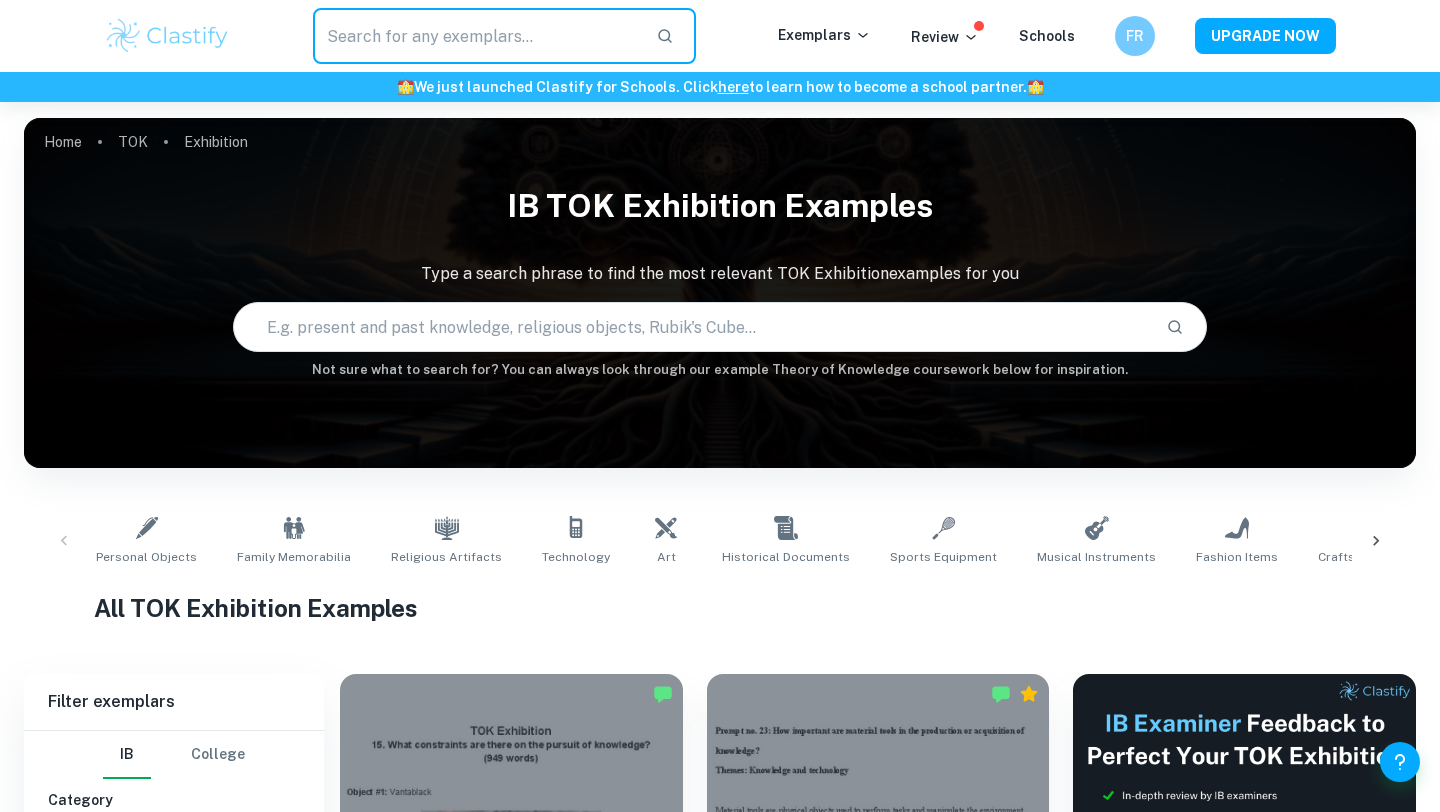 click at bounding box center [476, 36] 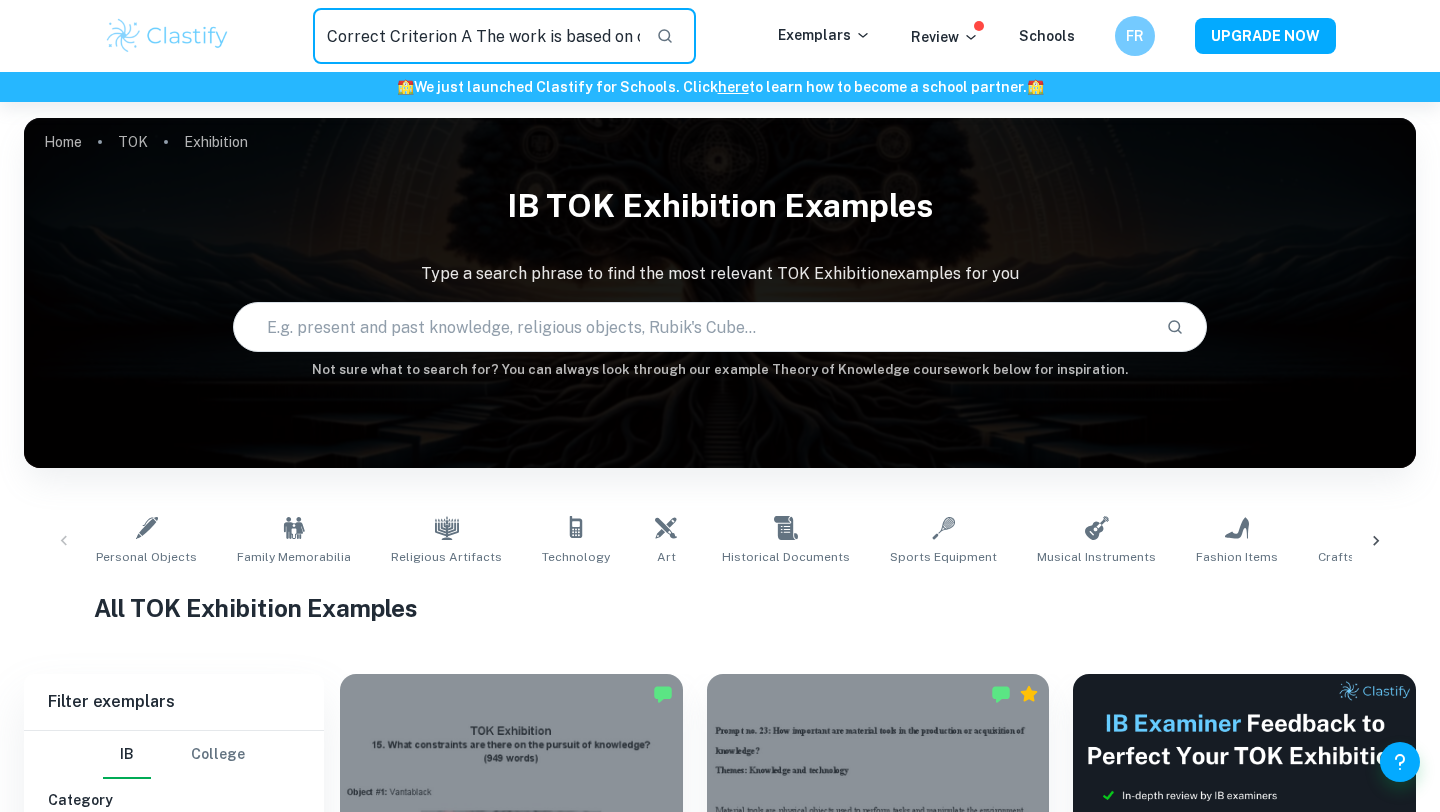 type on "Correct Criterion A The work is based on one of the 35 Prompts released by the IBO for the examination session Comment The prompt "What role does imagination play in producing knowledge about the world?" is one of the 35 prompts provided by IB. Written by [NAME] Correct Other requirements Comment Unlock access to all examiner comments with Clastify Premium Upgrade Now Correct Criterion A The Exhibition clearly identifies 3 objects, all linked to the chosen prompt Comment The 3 objects have been clearly identified with a label. The first object is labelled Apex Officer Virtual Reality Headset, the second object is labelled Childhood toy, Moosey, and the third object is labelled 2015 Viral Dress. Written by [NAME] Correct Criterion A The Exhibition clearly identifies 3 objects, all linked to the chosen prompt Comment Written by [NAME] Correct Criterion A The Exhibition clearly identifies 3 objects, all linked to the chosen prompt Comment Written by [NAME] Correct Criterion A Comment" 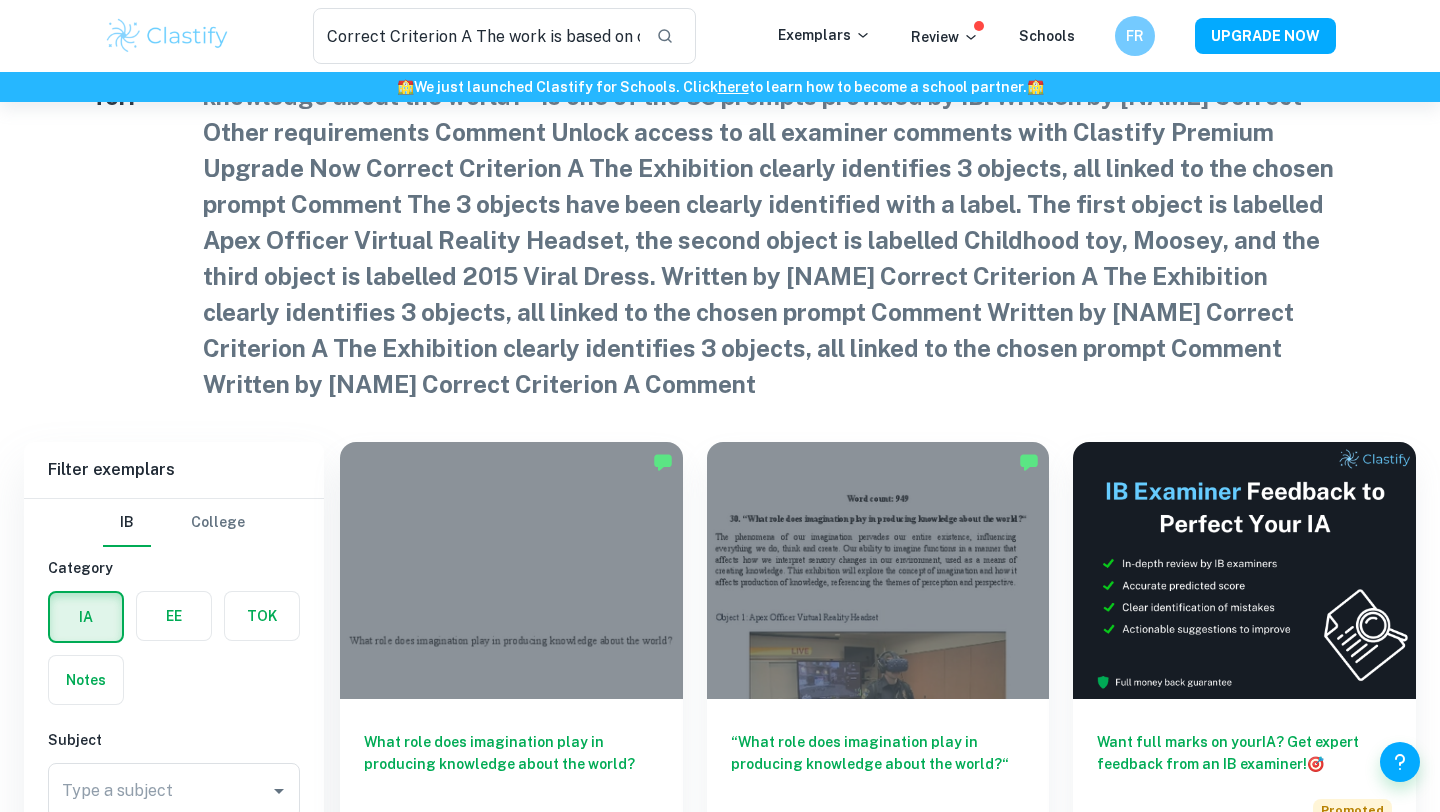 scroll, scrollTop: 121, scrollLeft: 0, axis: vertical 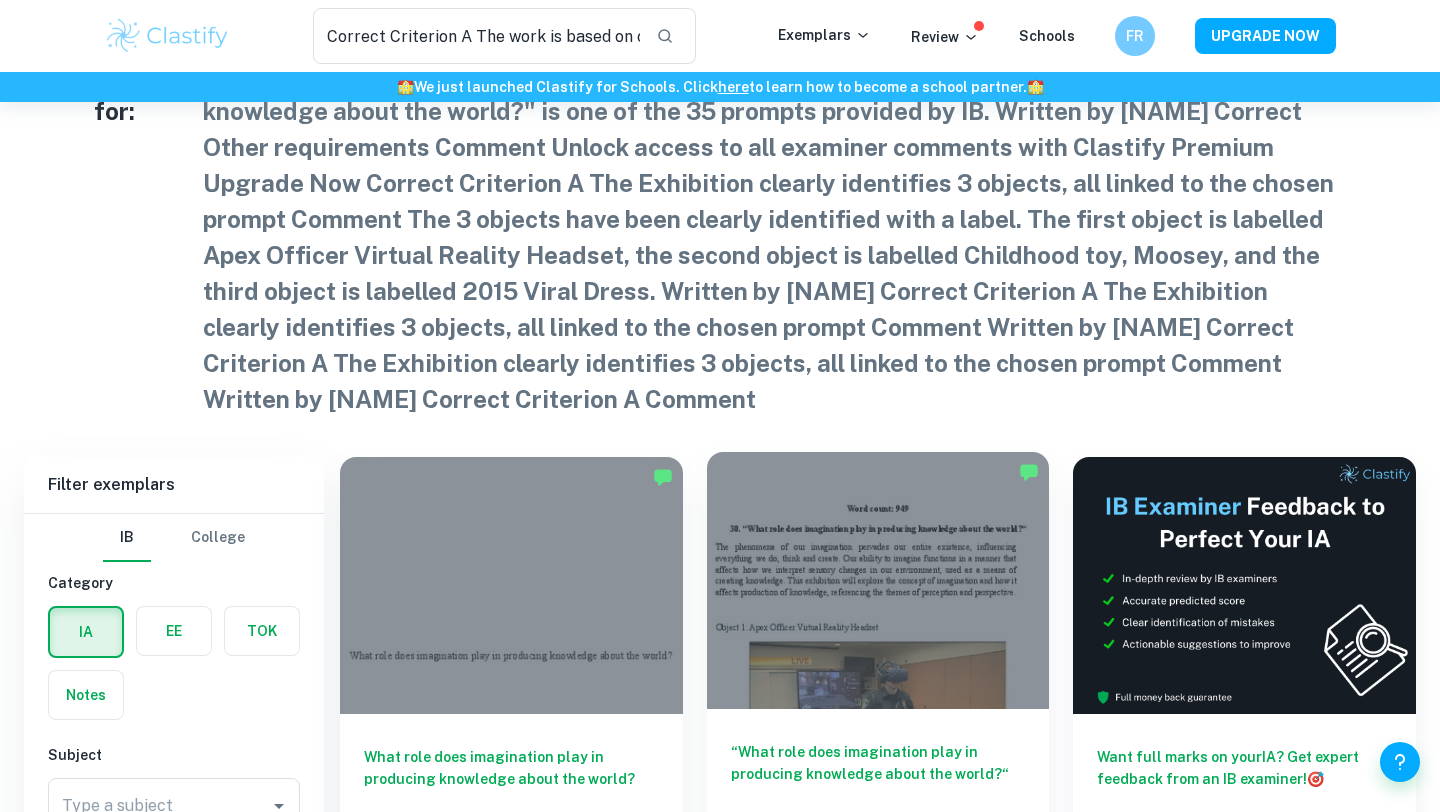 click at bounding box center [878, 580] 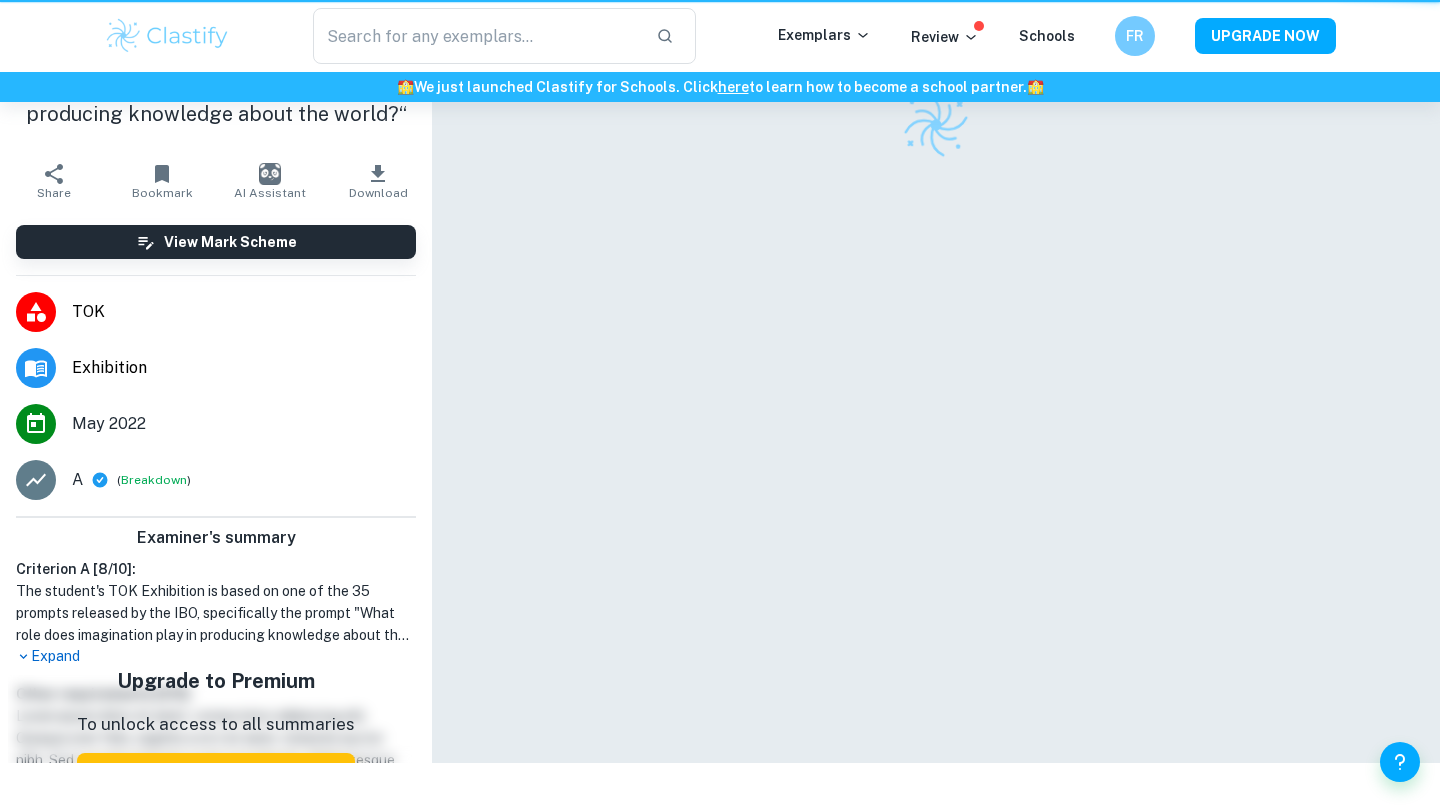scroll, scrollTop: 0, scrollLeft: 0, axis: both 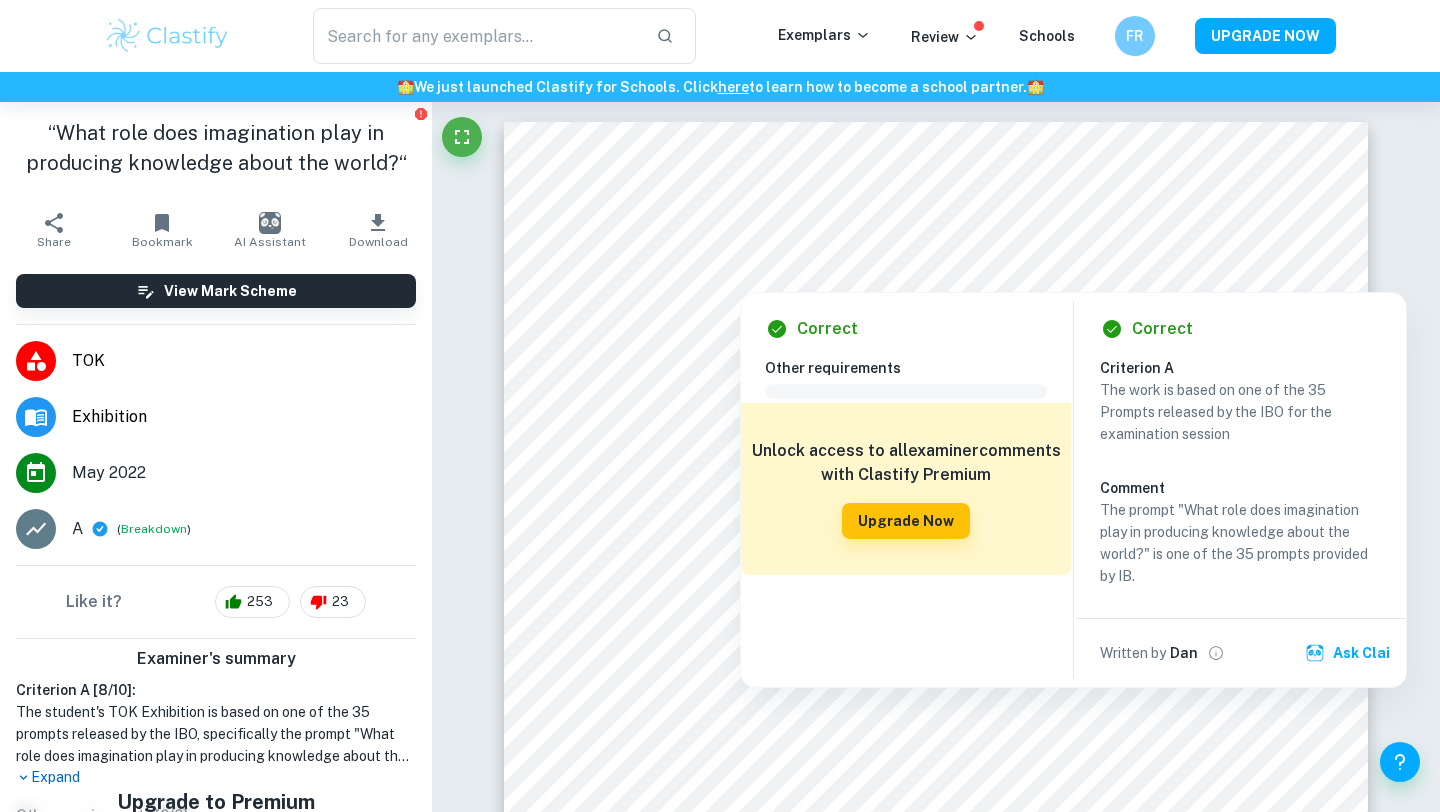 click on "Correct Criterion A The work is based on one of the 35 Prompts released by the IBO for the examination session Comment The prompt "What role does imagination play in producing knowledge about the world?" is one of the 35 prompts provided by IB. Written by [NAME] Correct Other requirements Comment Unlock access to all examiner comments with Clastify Premium Upgrade Now Correct Criterion A The Exhibition clearly identifies 3 objects, all linked to the chosen prompt Comment The 3 objects have been clearly identified with a label. The first object is labelled Apex Officer Virtual Reality Headset, the second object is labelled Childhood toy, Moosey, and the third object is labelled 2015 Viral Dress. Written by [NAME] Correct Criterion A The Exhibition clearly identifies 3 objects, all linked to the chosen prompt Comment Written by [NAME] Correct Criterion A The Exhibition clearly identifies 3 objects, all linked to the chosen prompt Comment Written by [NAME] Correct Criterion A Comment" at bounding box center (936, 3192) 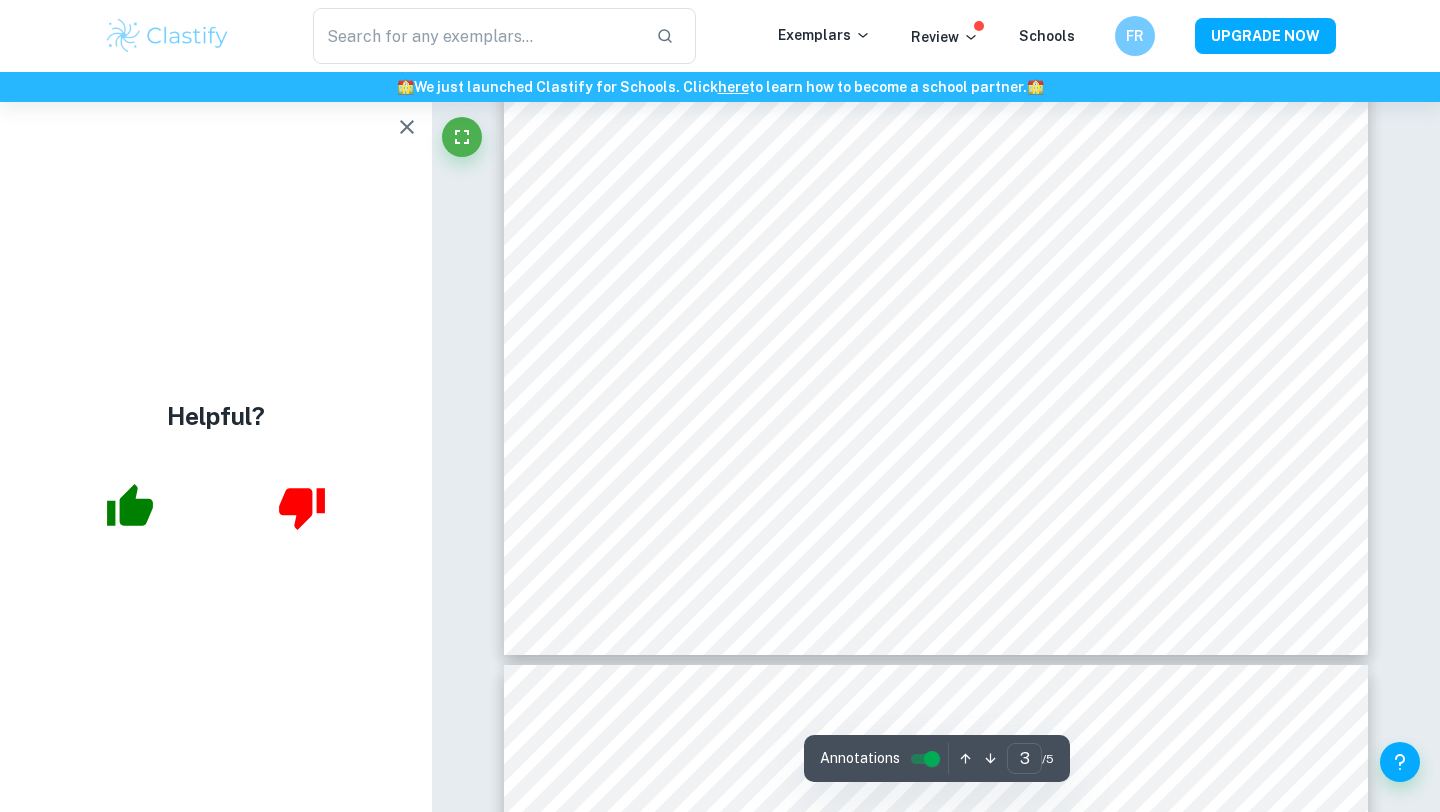 scroll, scrollTop: 3428, scrollLeft: 0, axis: vertical 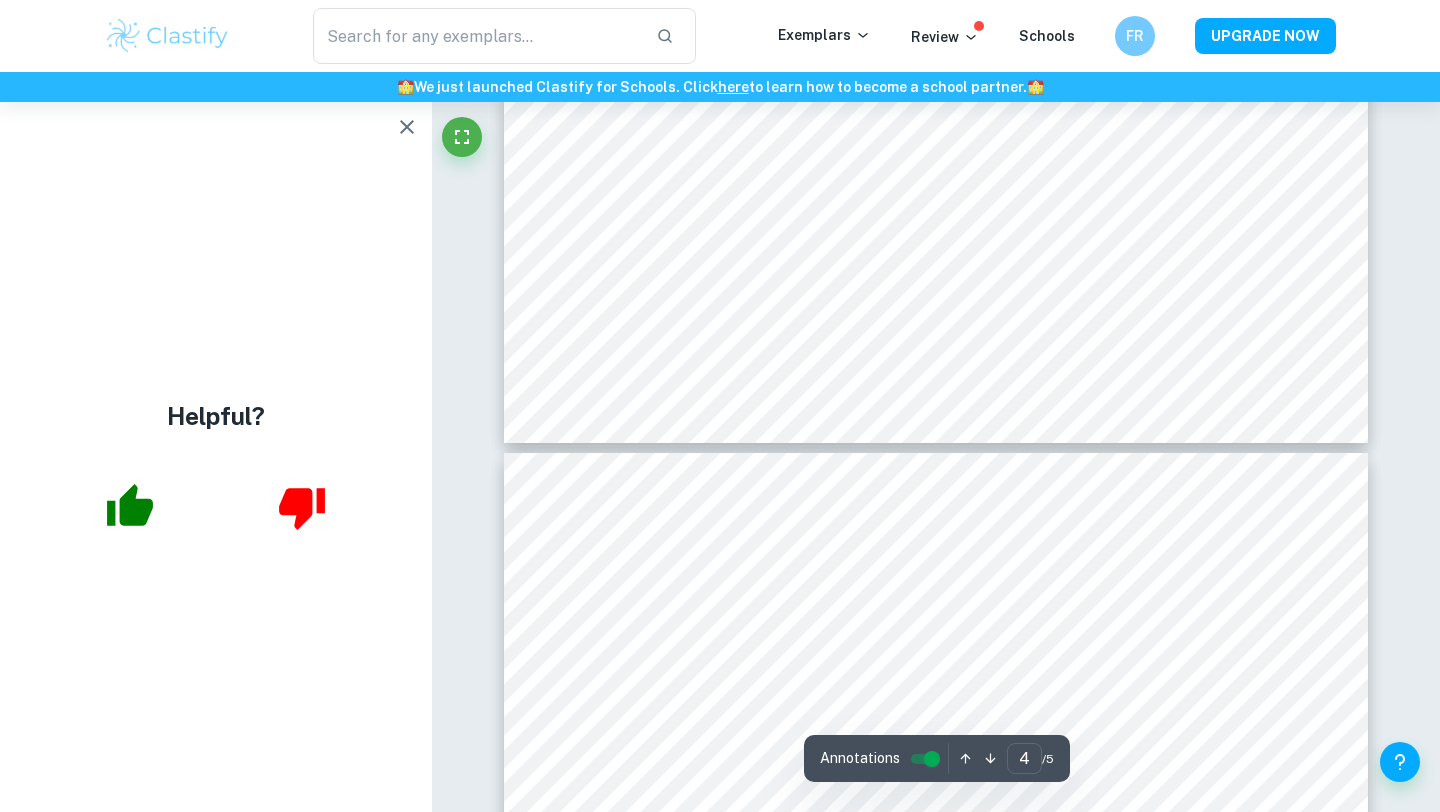 type on "5" 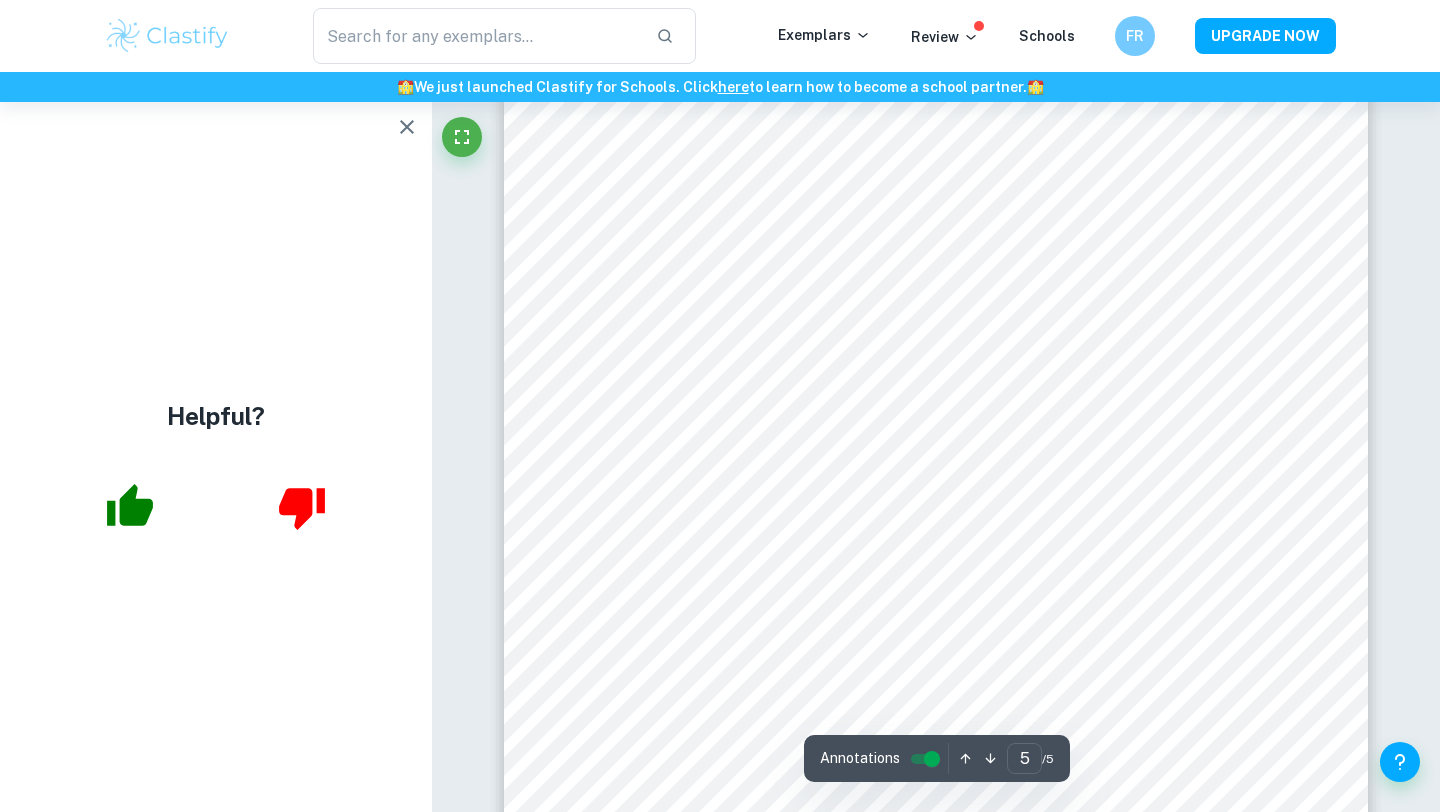 scroll, scrollTop: 5355, scrollLeft: 0, axis: vertical 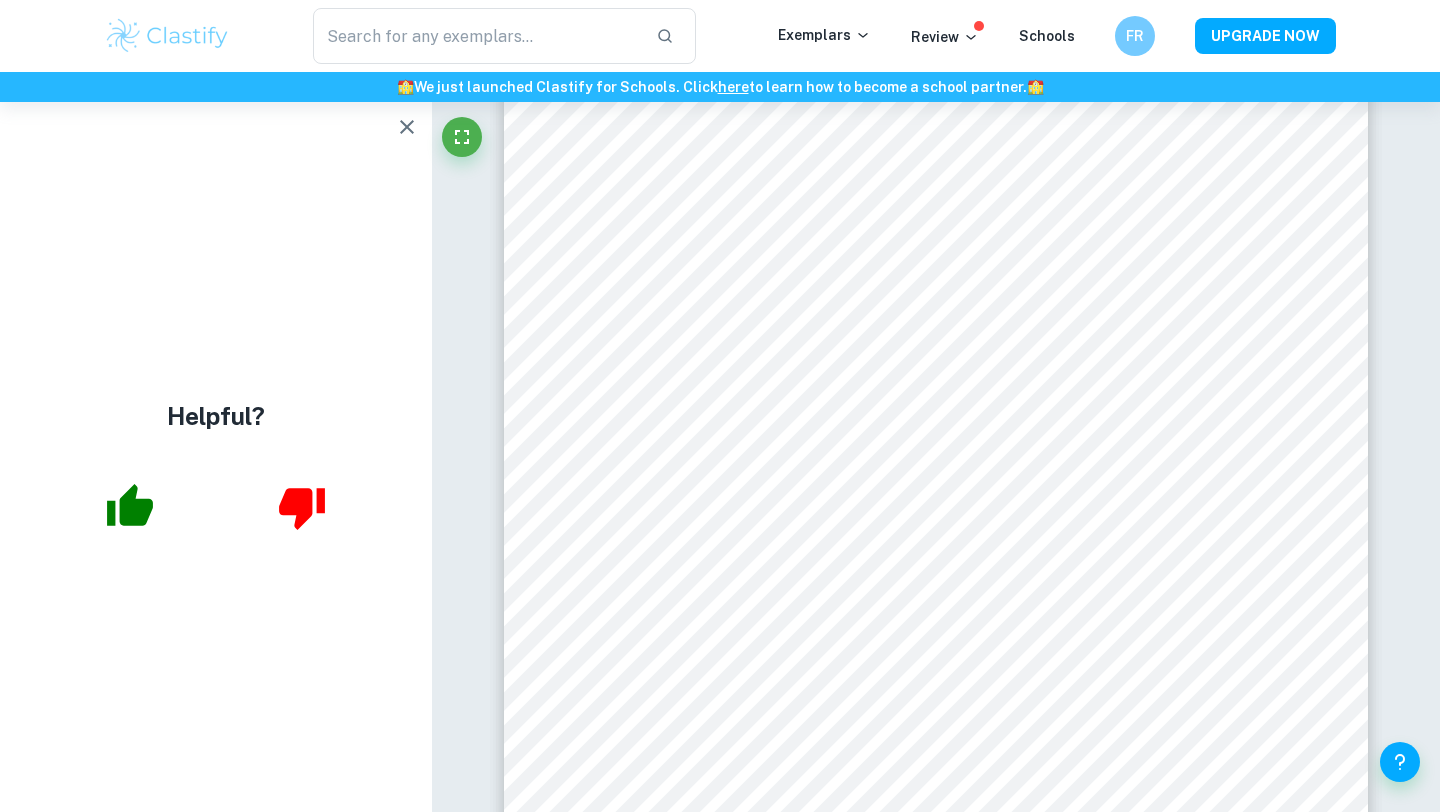type on "Correct Criterion A The work is based on one of the 35 Prompts released by the IBO for the examination session Comment The prompt "What role does imagination play in producing knowledge about the world?" is one of the 35 prompts provided by IB. Written by [NAME] Correct Other requirements Comment Unlock access to all examiner comments with Clastify Premium Upgrade Now Correct Criterion A The Exhibition clearly identifies 3 objects, all linked to the chosen prompt Comment The 3 objects have been clearly identified with a label. The first object is labelled Apex Officer Virtual Reality Headset, the second object is labelled Childhood toy, Moosey, and the third object is labelled 2015 Viral Dress. Written by [NAME] Correct Criterion A The Exhibition clearly identifies 3 objects, all linked to the chosen prompt Comment Written by [NAME] Correct Criterion A The Exhibition clearly identifies 3 objects, all linked to the chosen prompt Comment Written by [NAME] Correct Criterion A Comment" 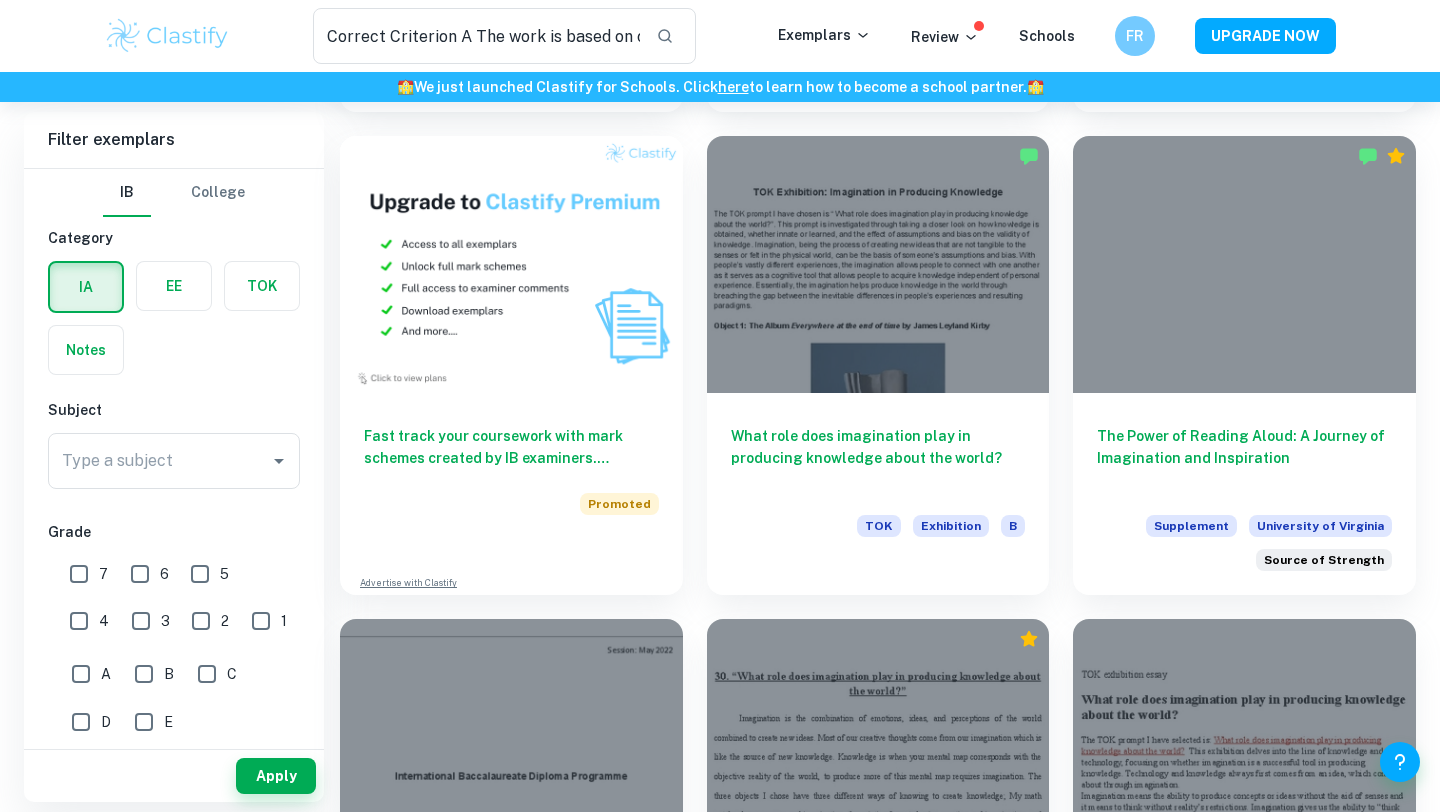 scroll, scrollTop: 1367, scrollLeft: 0, axis: vertical 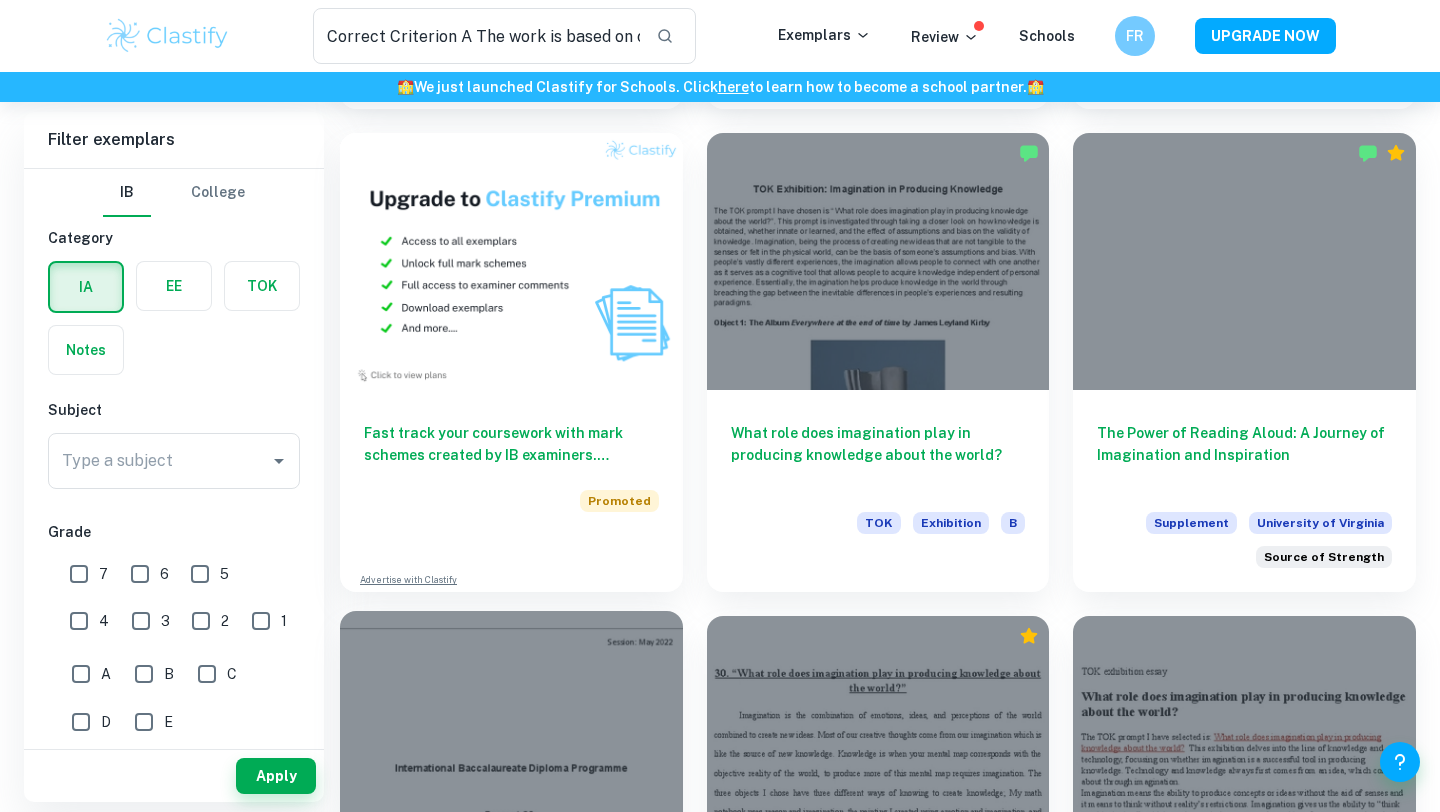 click at bounding box center (511, 739) 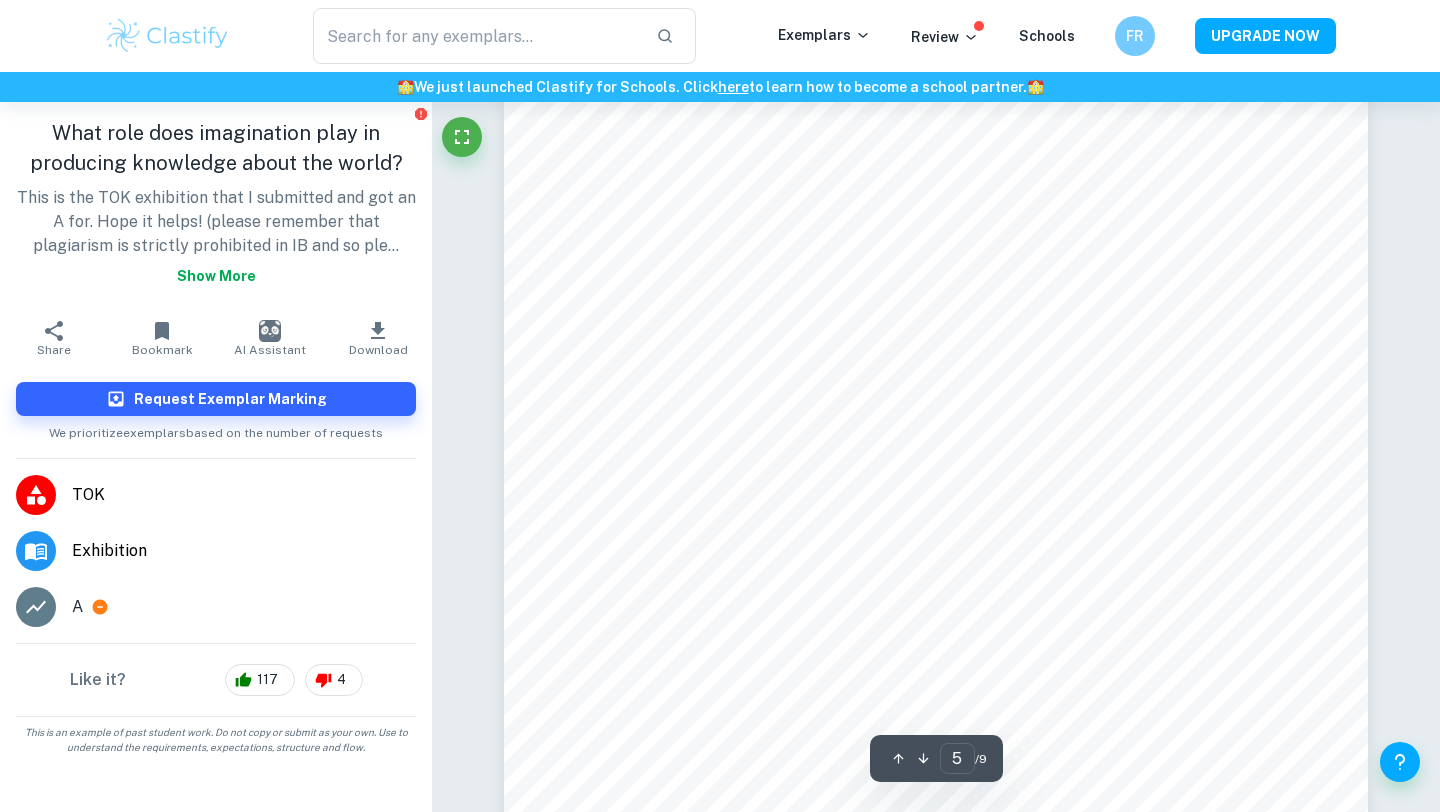 scroll, scrollTop: 5620, scrollLeft: 0, axis: vertical 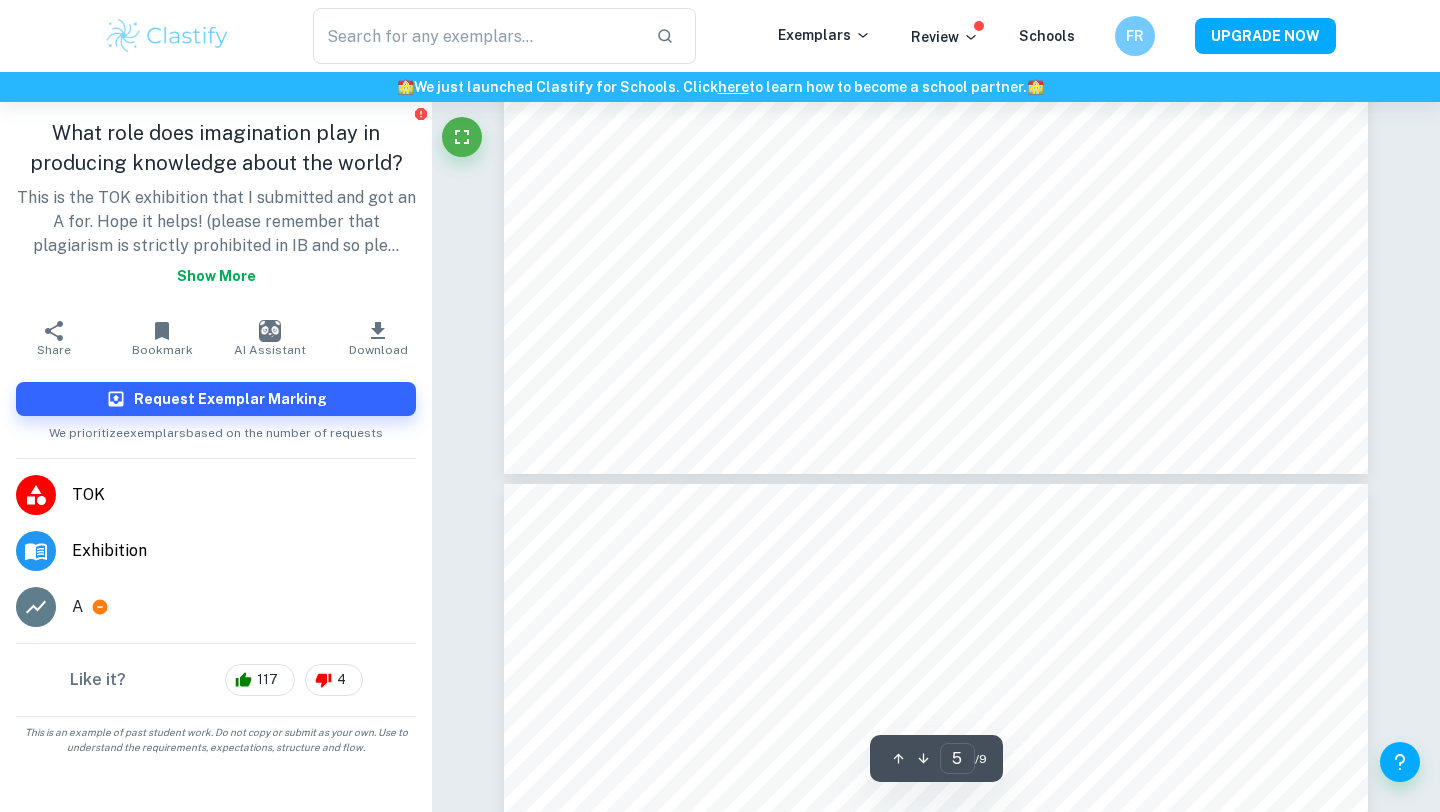type on "6" 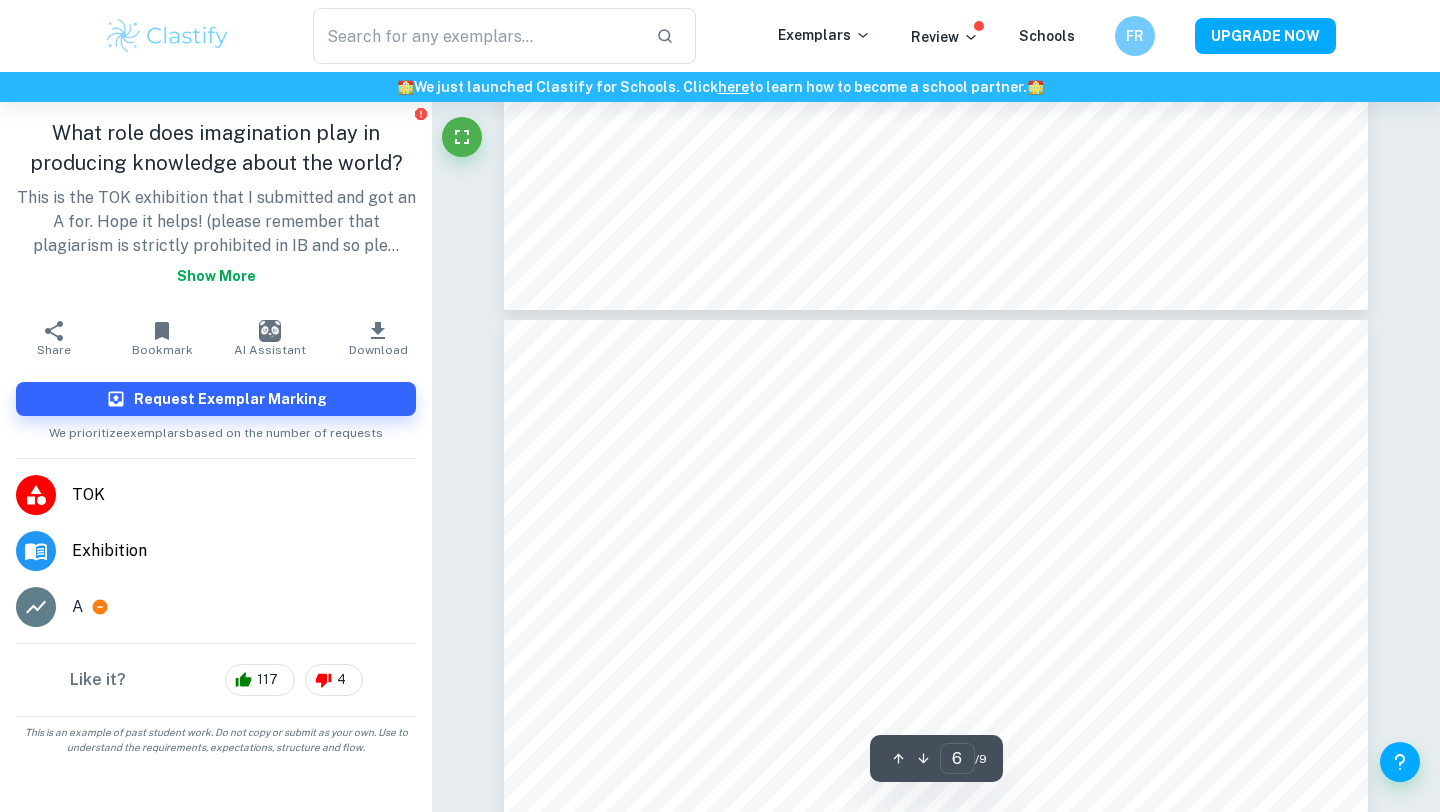 scroll, scrollTop: 6242, scrollLeft: 0, axis: vertical 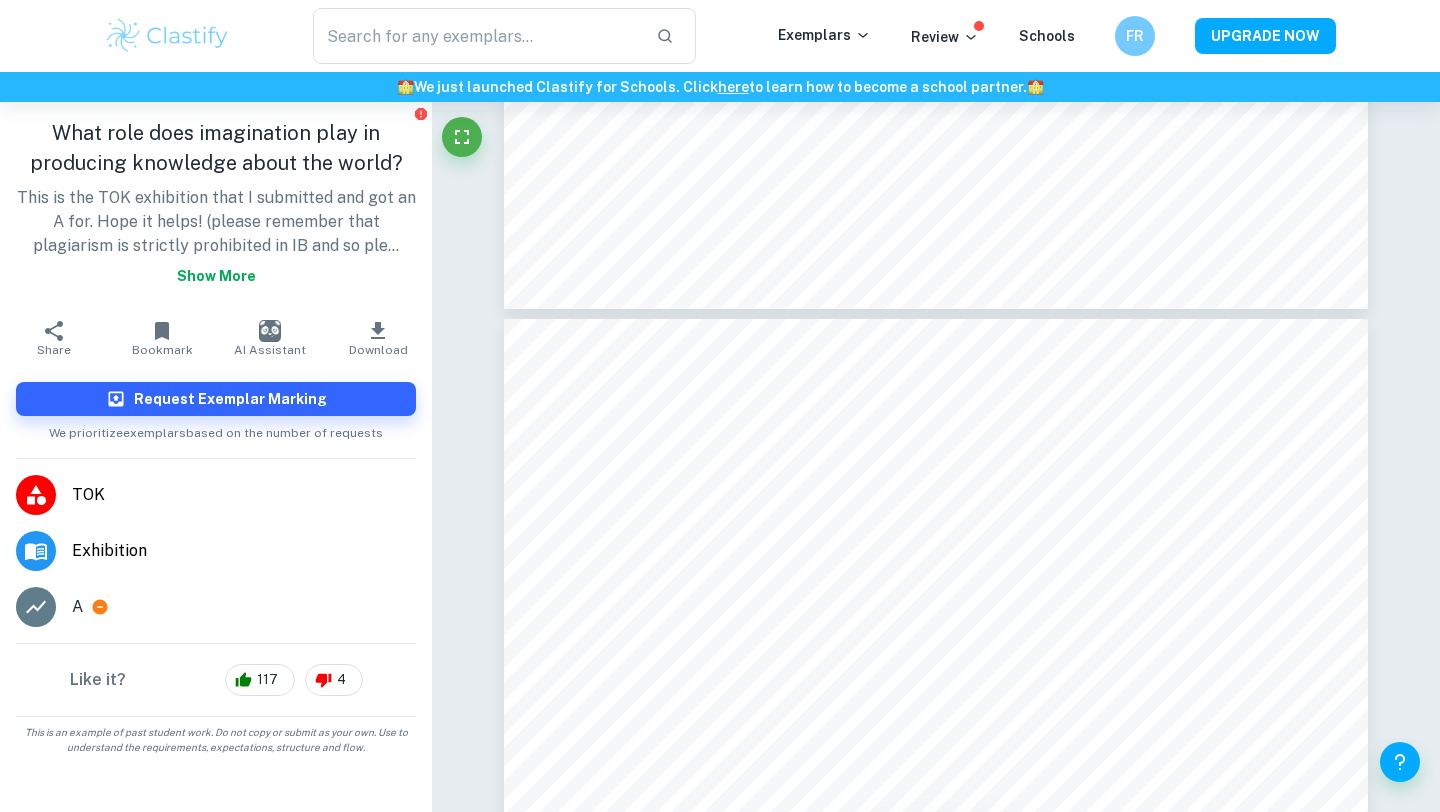 type on "Correct Criterion A The work is based on one of the 35 Prompts released by the IBO for the examination session Comment The prompt "What role does imagination play in producing knowledge about the world?" is one of the 35 prompts provided by IB. Written by [NAME] Correct Other requirements Comment Unlock access to all examiner comments with Clastify Premium Upgrade Now Correct Criterion A The Exhibition clearly identifies 3 objects, all linked to the chosen prompt Comment The 3 objects have been clearly identified with a label. The first object is labelled Apex Officer Virtual Reality Headset, the second object is labelled Childhood toy, Moosey, and the third object is labelled 2015 Viral Dress. Written by [NAME] Correct Criterion A The Exhibition clearly identifies 3 objects, all linked to the chosen prompt Comment Written by [NAME] Correct Criterion A The Exhibition clearly identifies 3 objects, all linked to the chosen prompt Comment Written by [NAME] Correct Criterion A Comment" 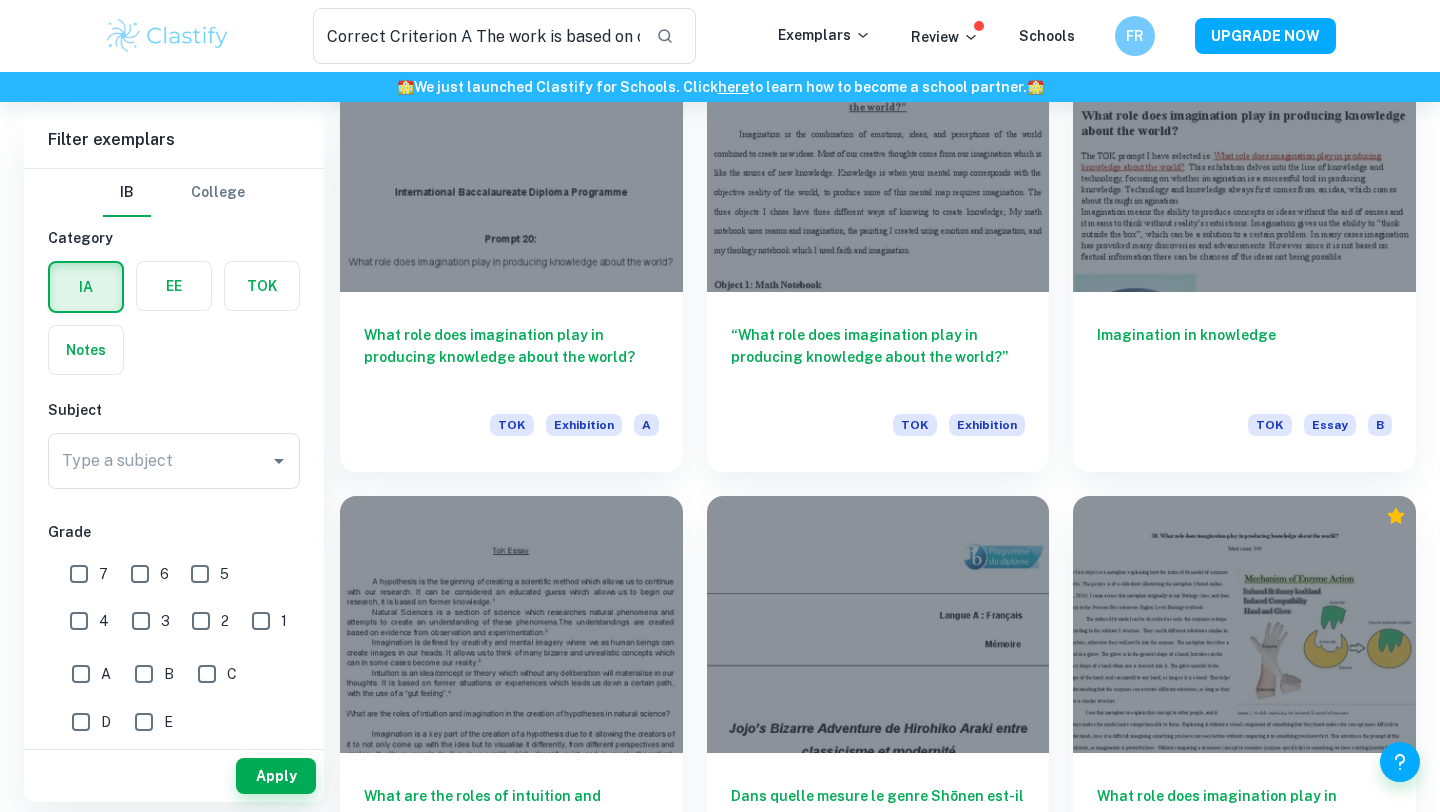 scroll, scrollTop: 1969, scrollLeft: 0, axis: vertical 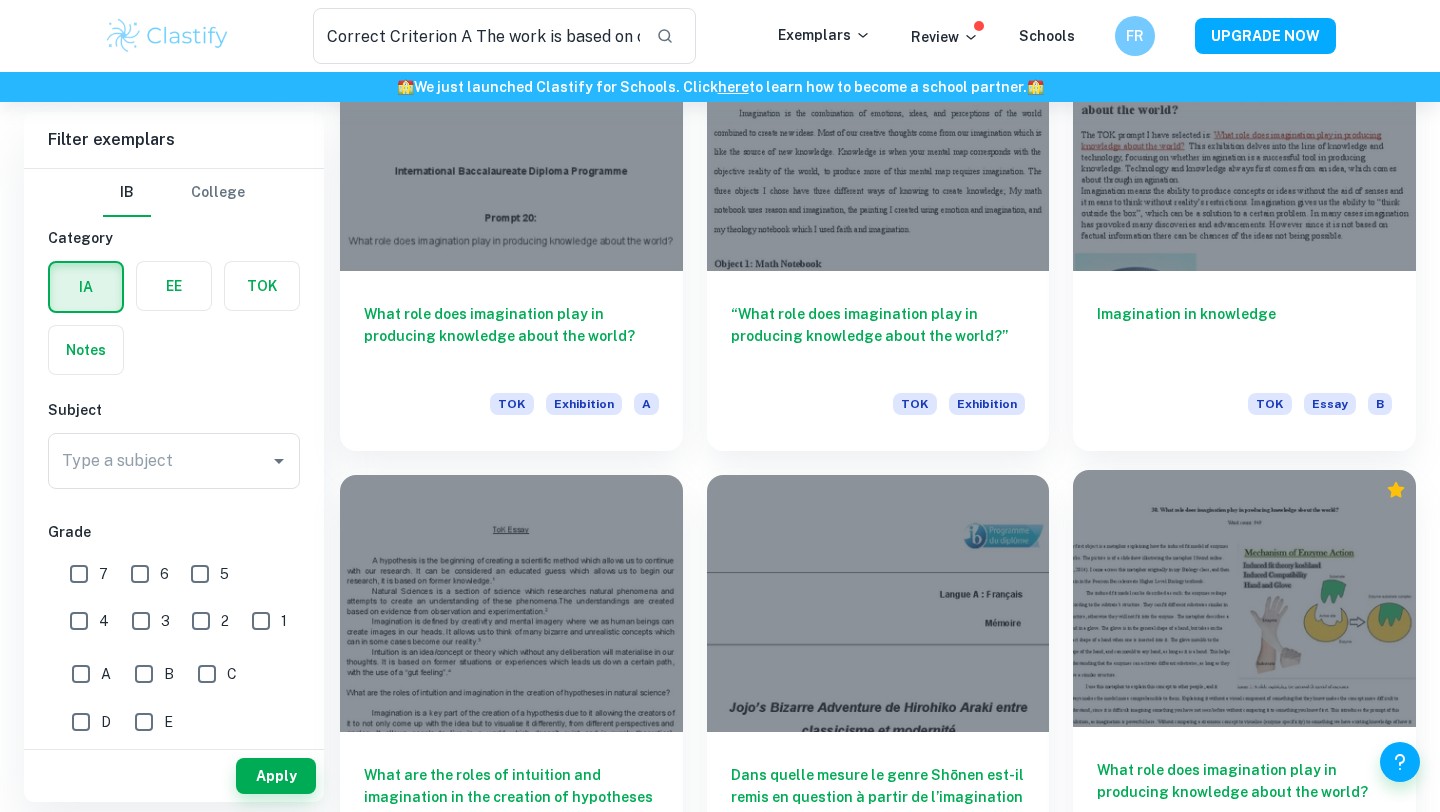 click at bounding box center (1244, 598) 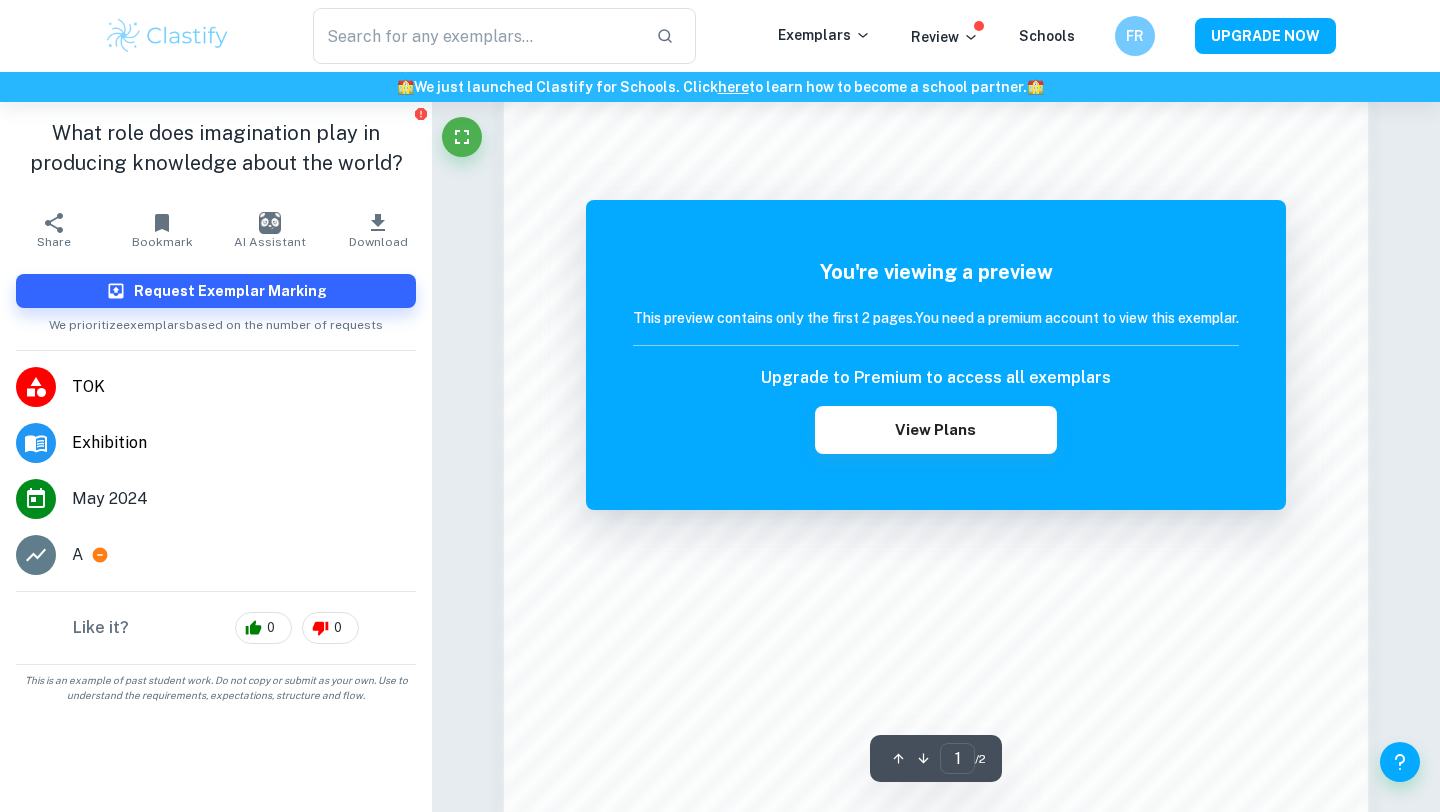 scroll, scrollTop: 1361, scrollLeft: 0, axis: vertical 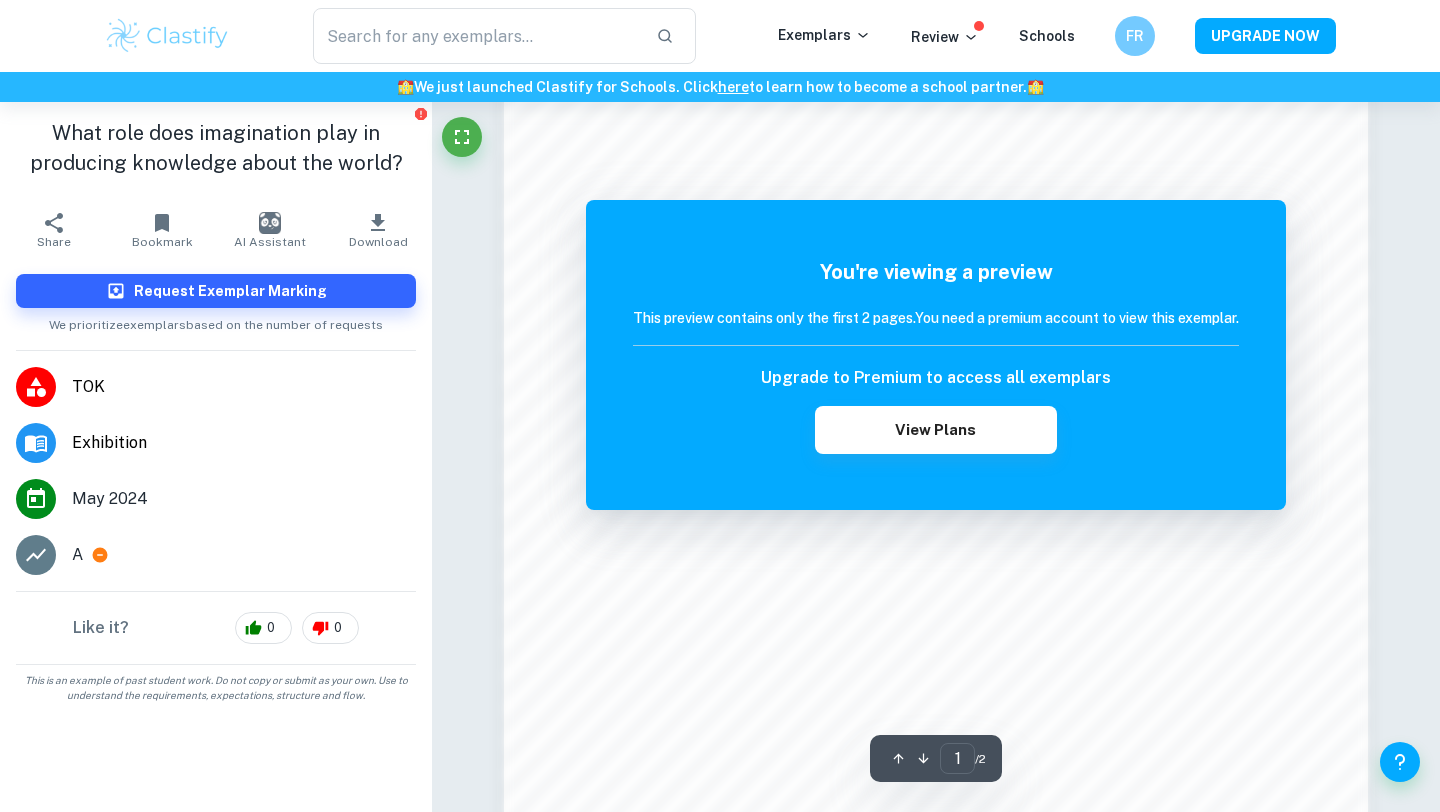 type on "Correct Criterion A The work is based on one of the 35 Prompts released by the IBO for the examination session Comment The prompt "What role does imagination play in producing knowledge about the world?" is one of the 35 prompts provided by IB. Written by [NAME] Correct Other requirements Comment Unlock access to all examiner comments with Clastify Premium Upgrade Now Correct Criterion A The Exhibition clearly identifies 3 objects, all linked to the chosen prompt Comment The 3 objects have been clearly identified with a label. The first object is labelled Apex Officer Virtual Reality Headset, the second object is labelled Childhood toy, Moosey, and the third object is labelled 2015 Viral Dress. Written by [NAME] Correct Criterion A The Exhibition clearly identifies 3 objects, all linked to the chosen prompt Comment Written by [NAME] Correct Criterion A The Exhibition clearly identifies 3 objects, all linked to the chosen prompt Comment Written by [NAME] Correct Criterion A Comment" 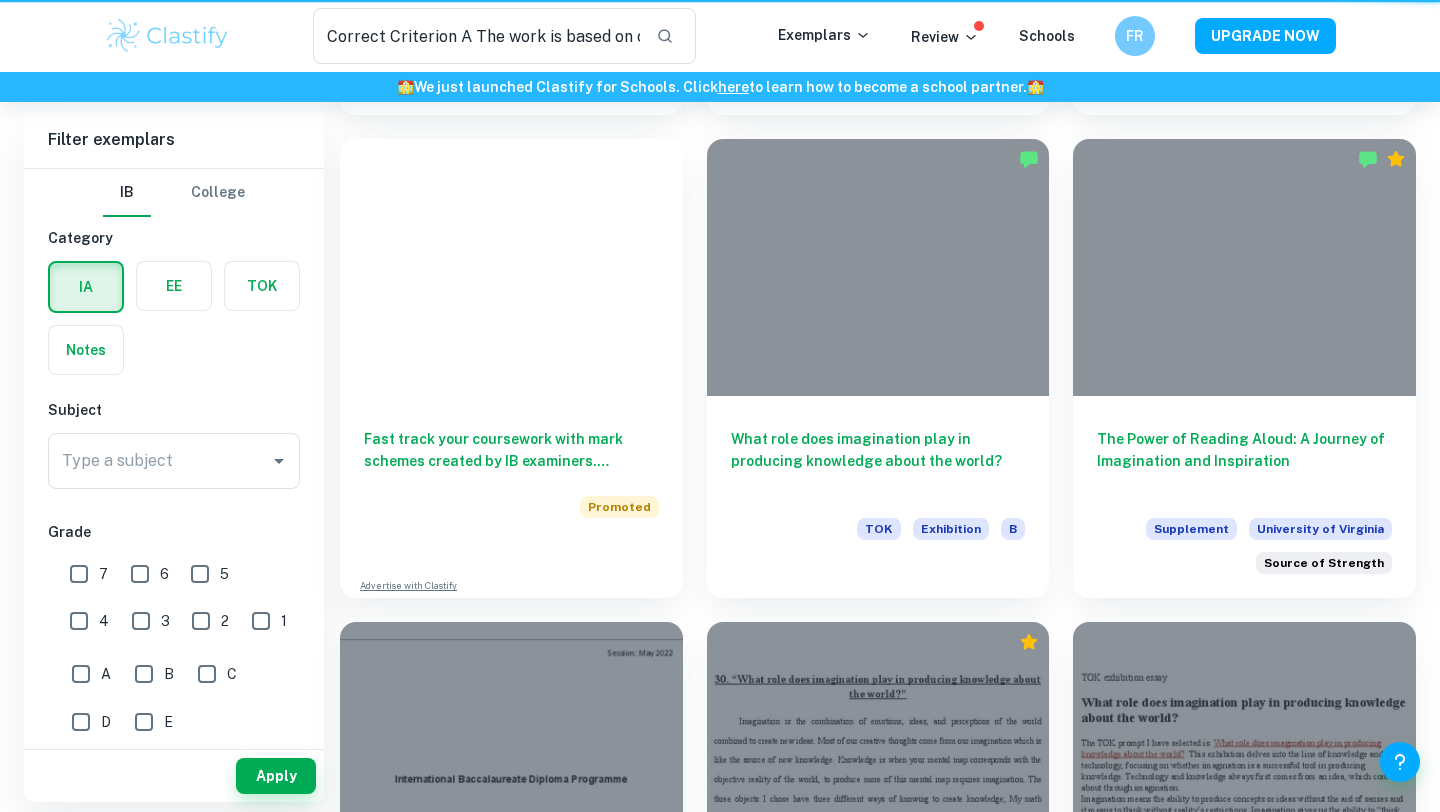 scroll, scrollTop: 1969, scrollLeft: 0, axis: vertical 